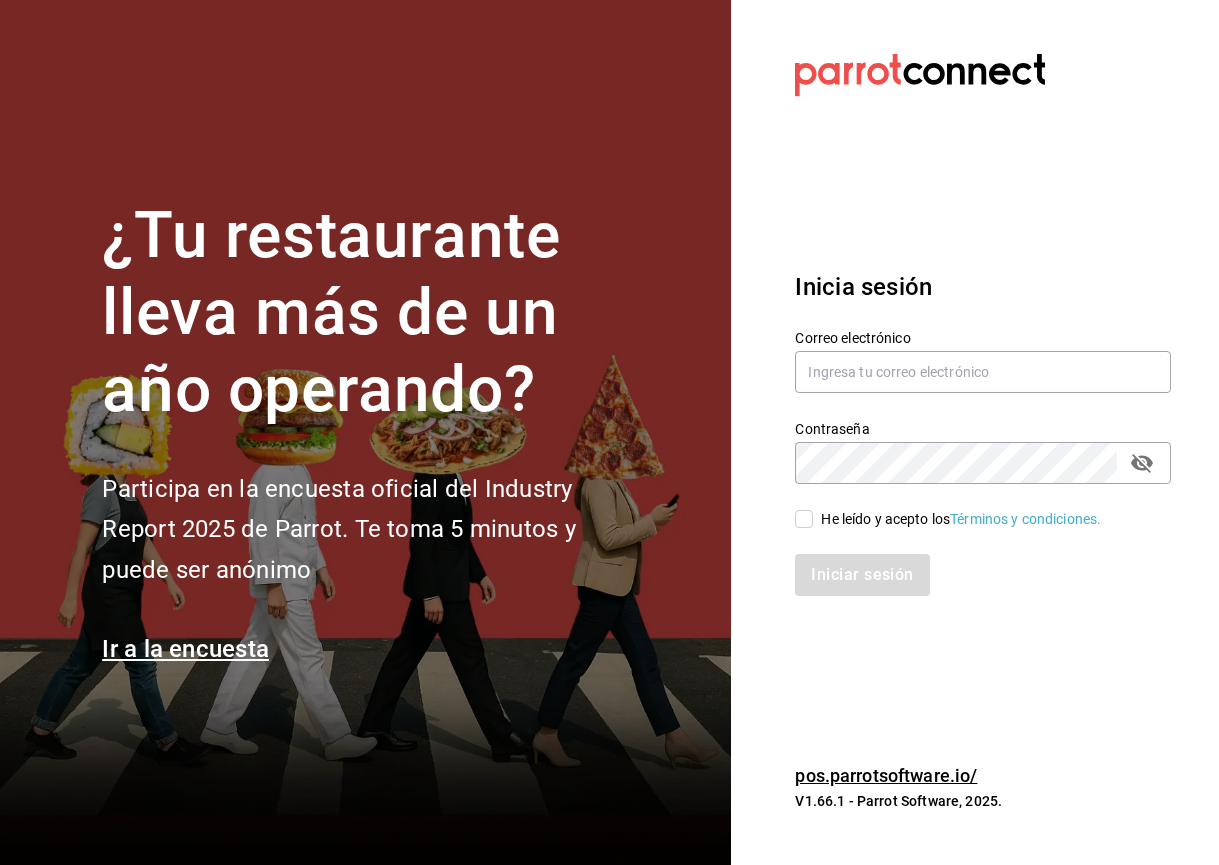 scroll, scrollTop: 0, scrollLeft: 0, axis: both 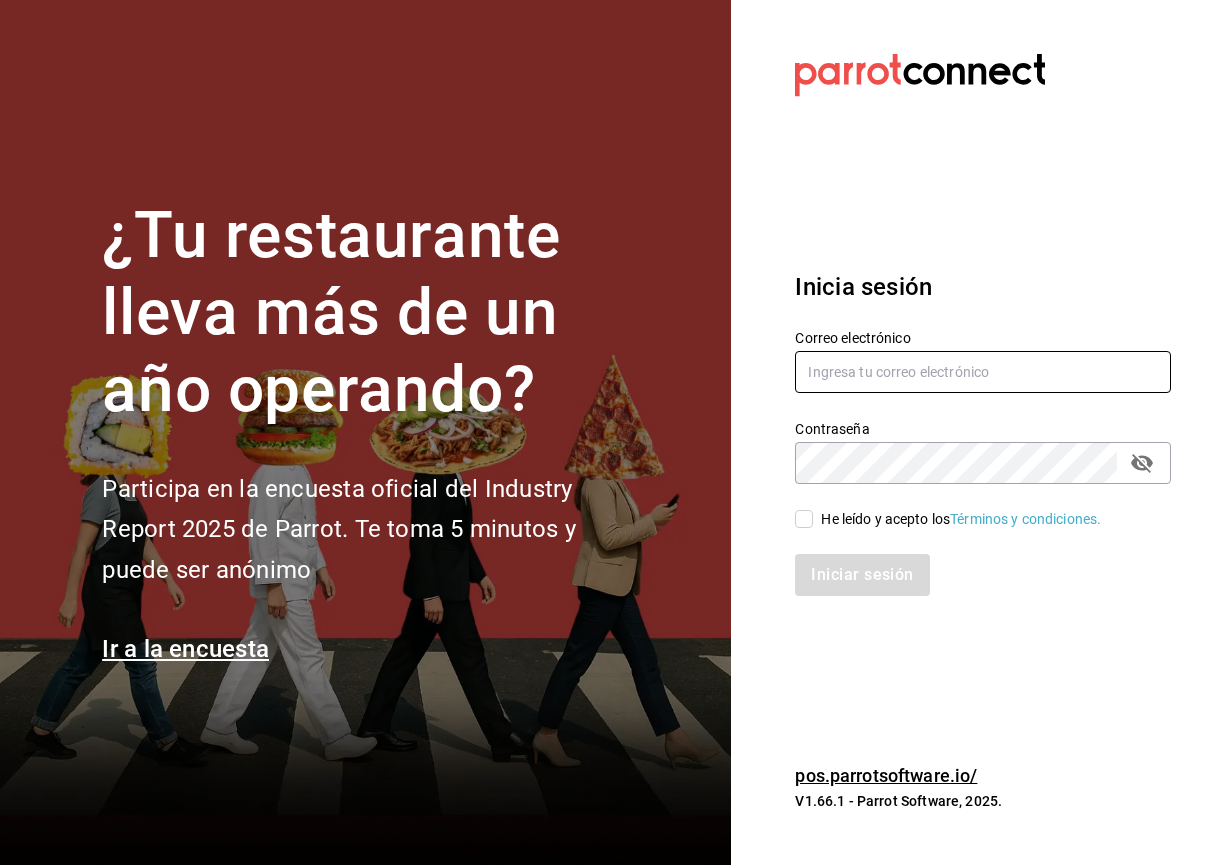 type on "lilianamedrano@playabichis.mx" 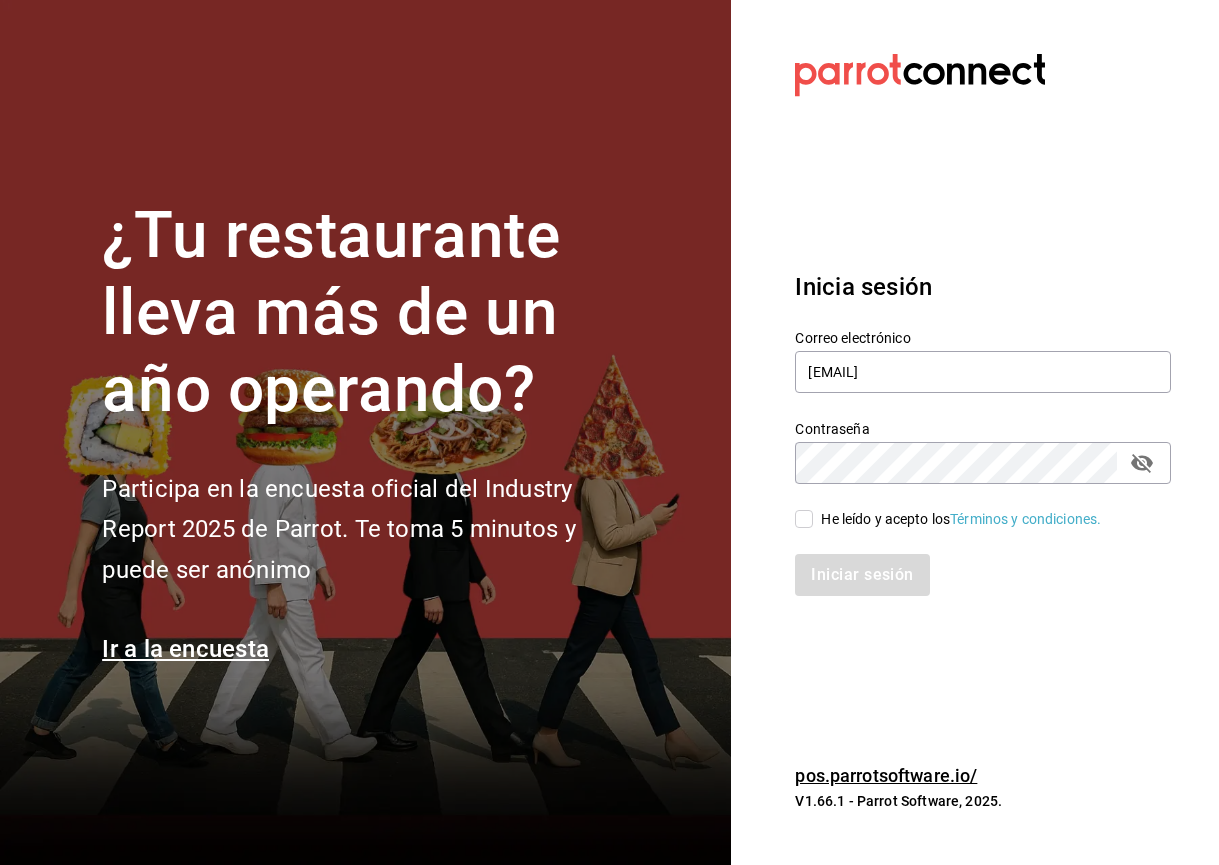 drag, startPoint x: 802, startPoint y: 516, endPoint x: 818, endPoint y: 510, distance: 17.088007 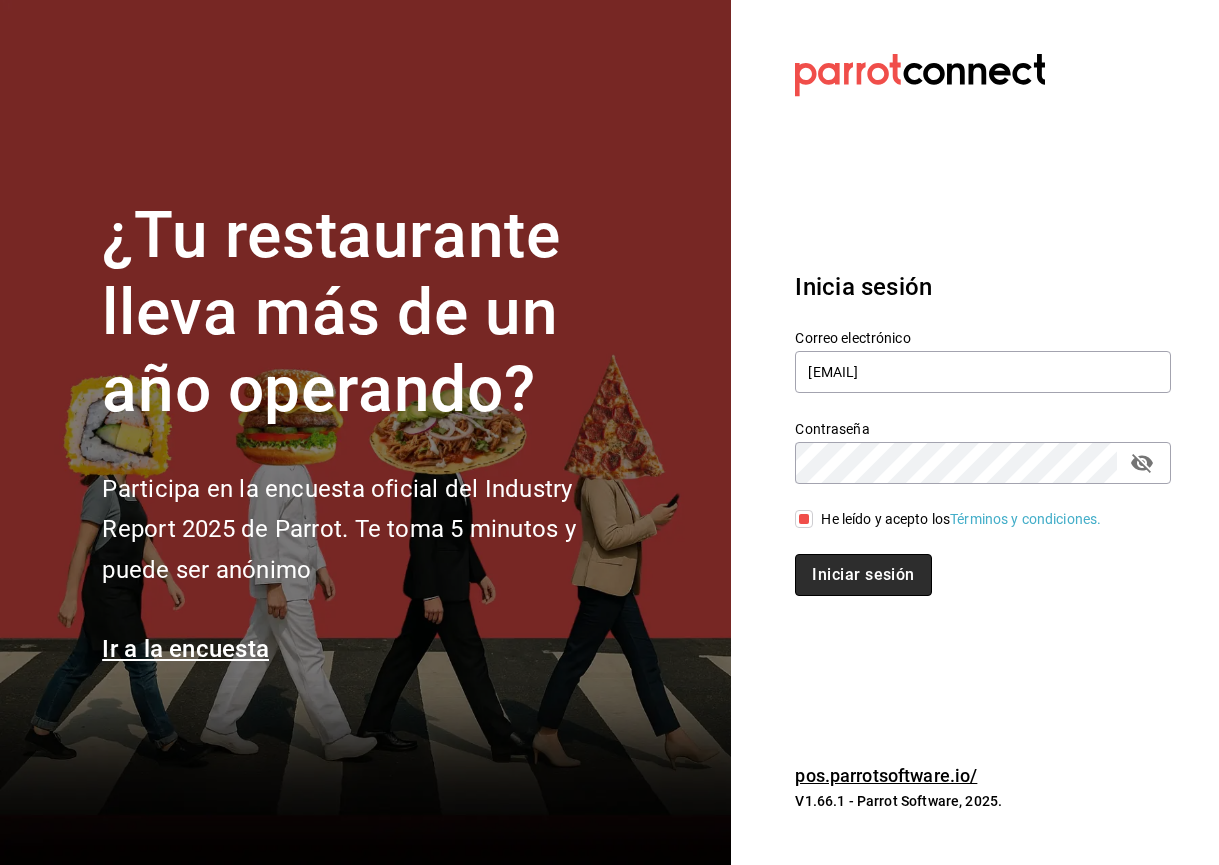 click on "Iniciar sesión" at bounding box center (863, 575) 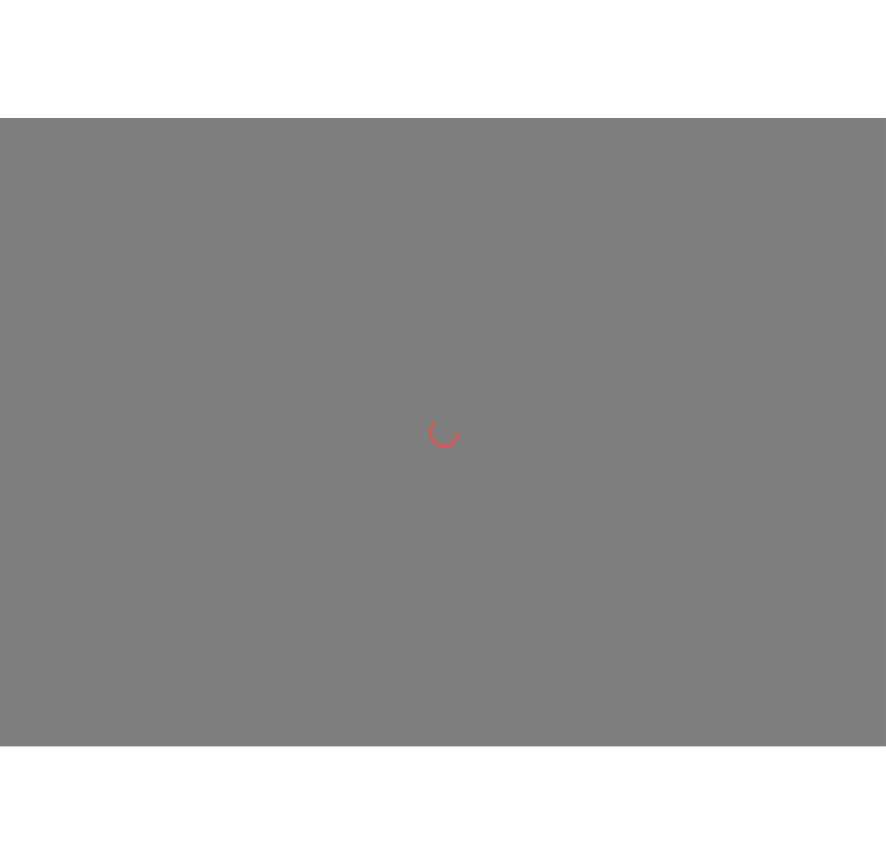 scroll, scrollTop: 0, scrollLeft: 0, axis: both 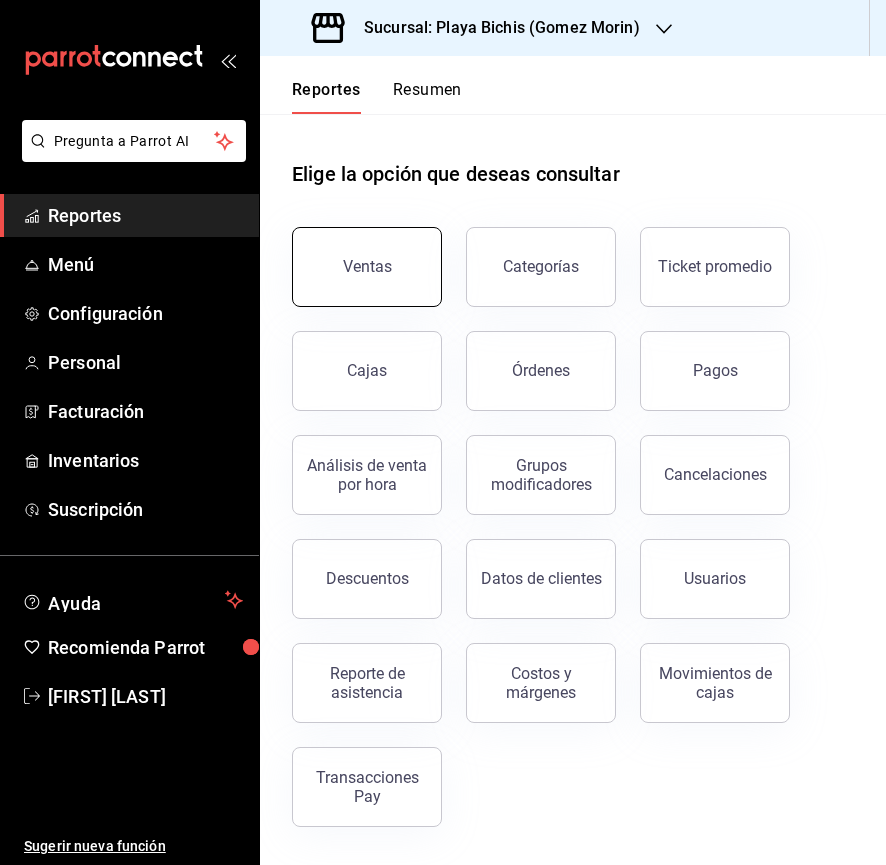 click on "Ventas" at bounding box center (367, 267) 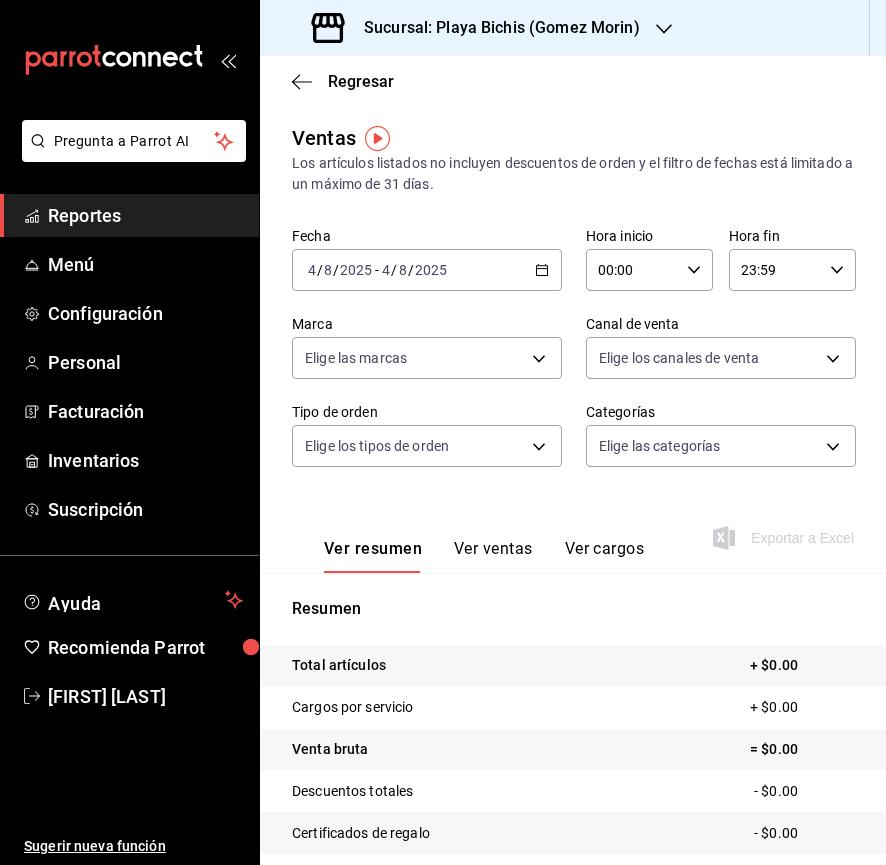 click on "[DATE] [DATE] - [DATE] [DATE]" at bounding box center [427, 270] 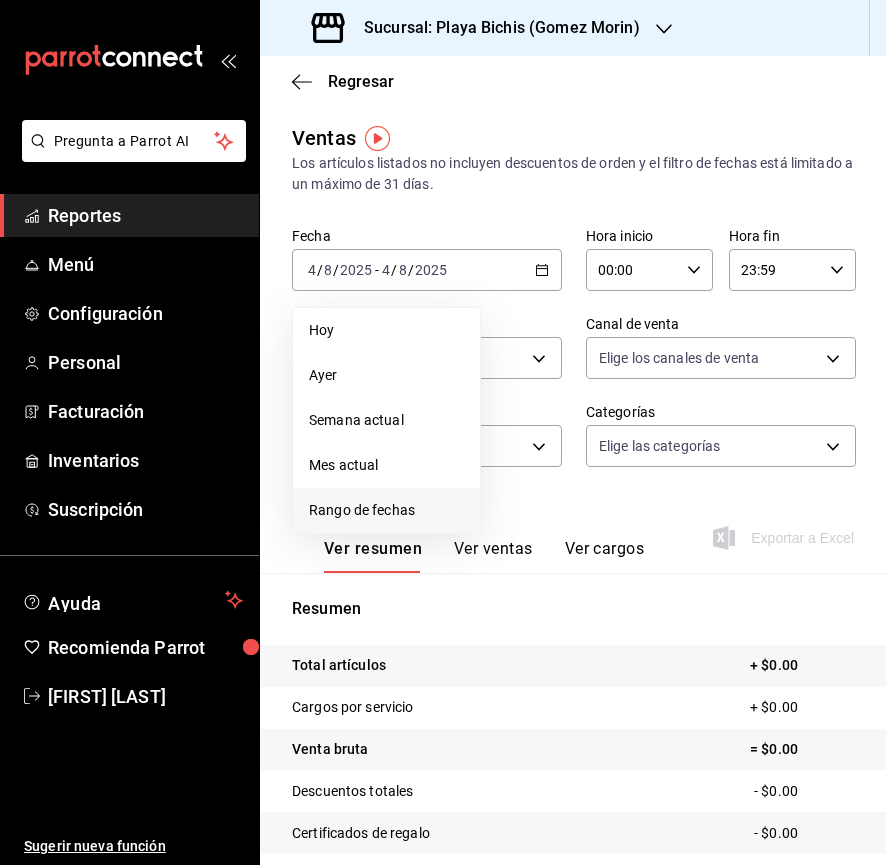 click on "Rango de fechas" at bounding box center (386, 510) 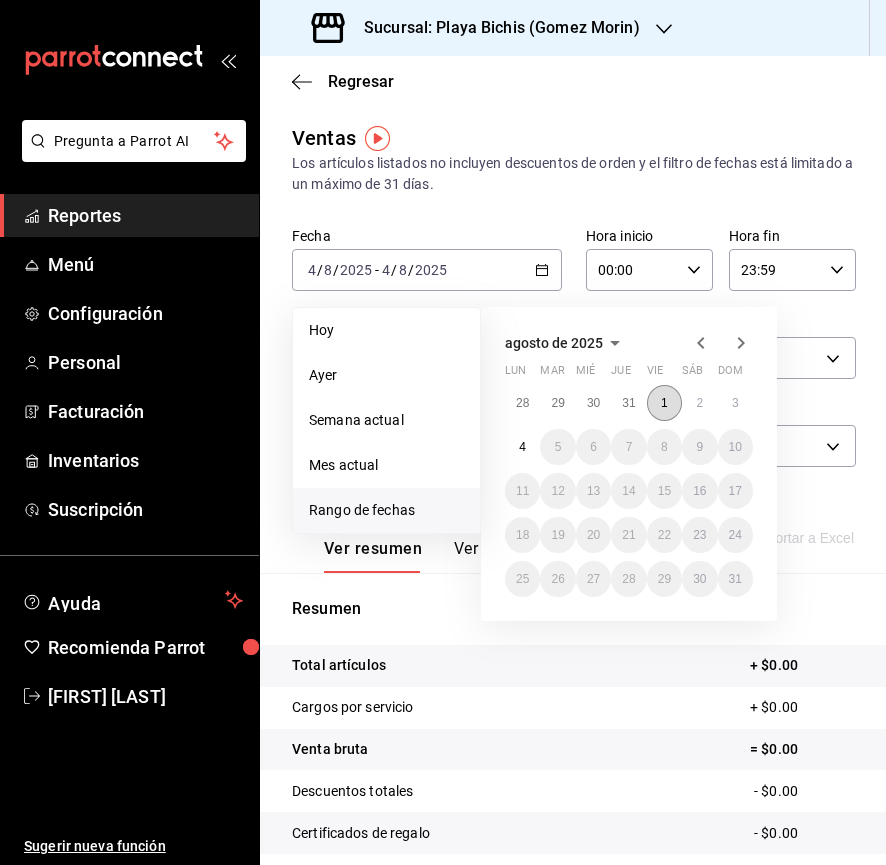 click on "1" at bounding box center [664, 403] 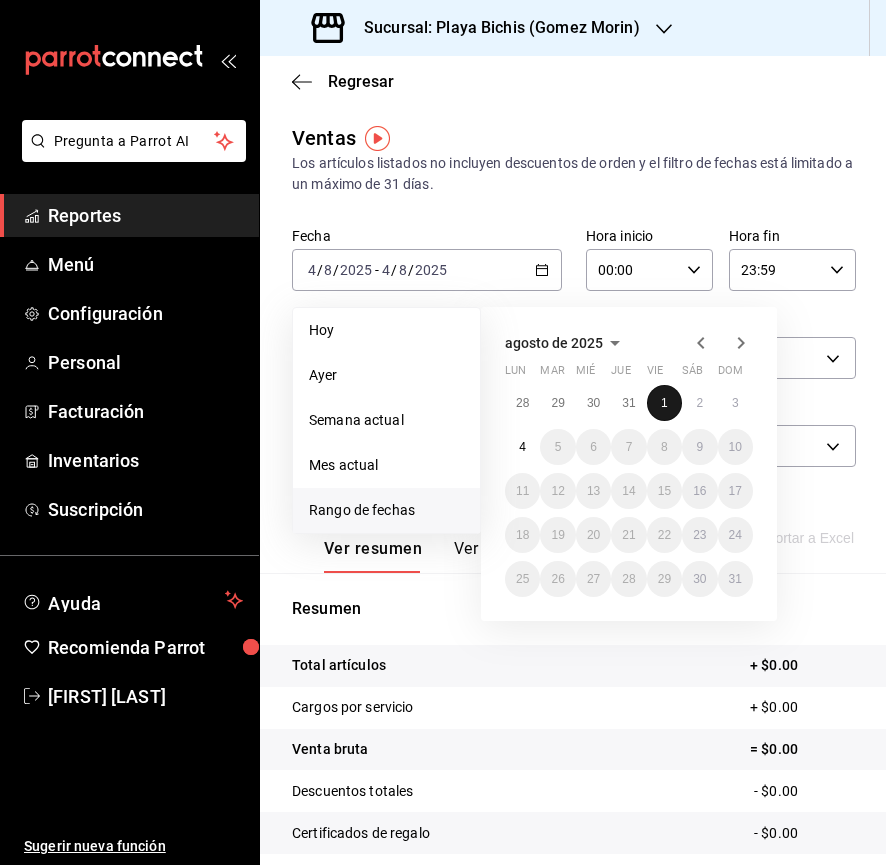 click on "1" at bounding box center [664, 403] 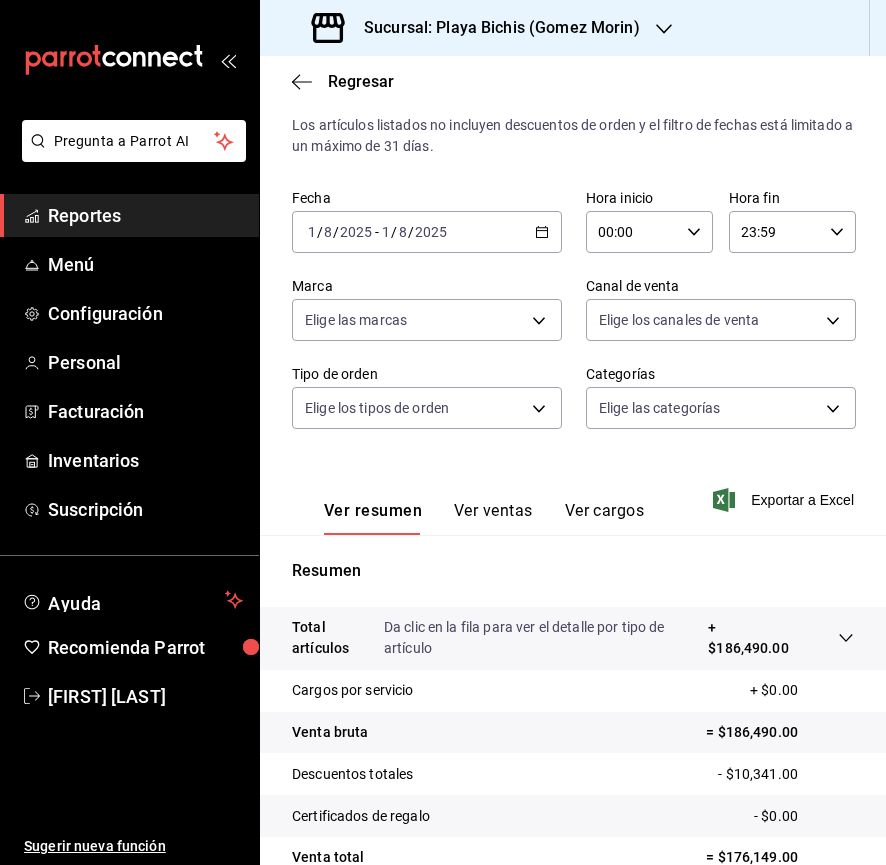 scroll, scrollTop: 4, scrollLeft: 0, axis: vertical 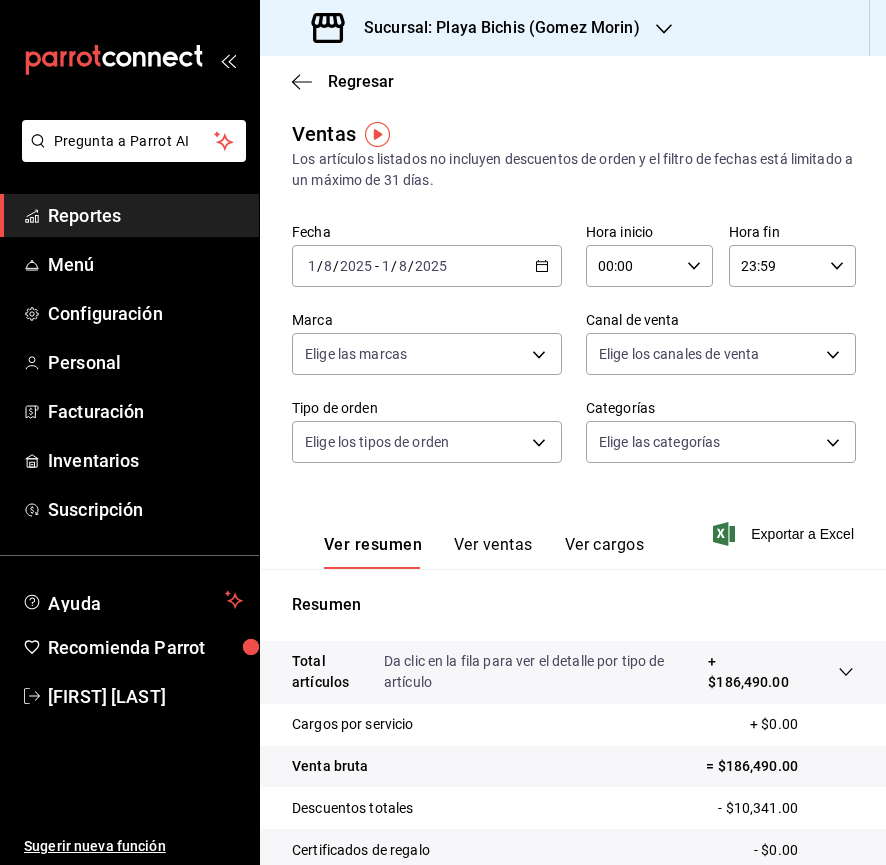 click 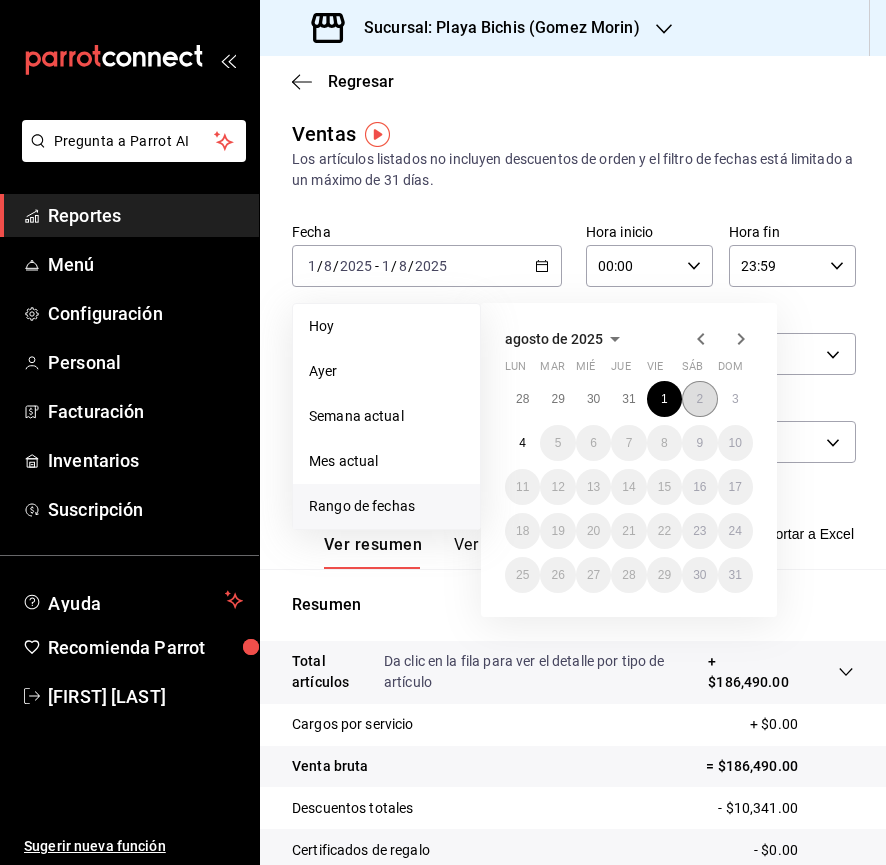 click on "2" at bounding box center (699, 399) 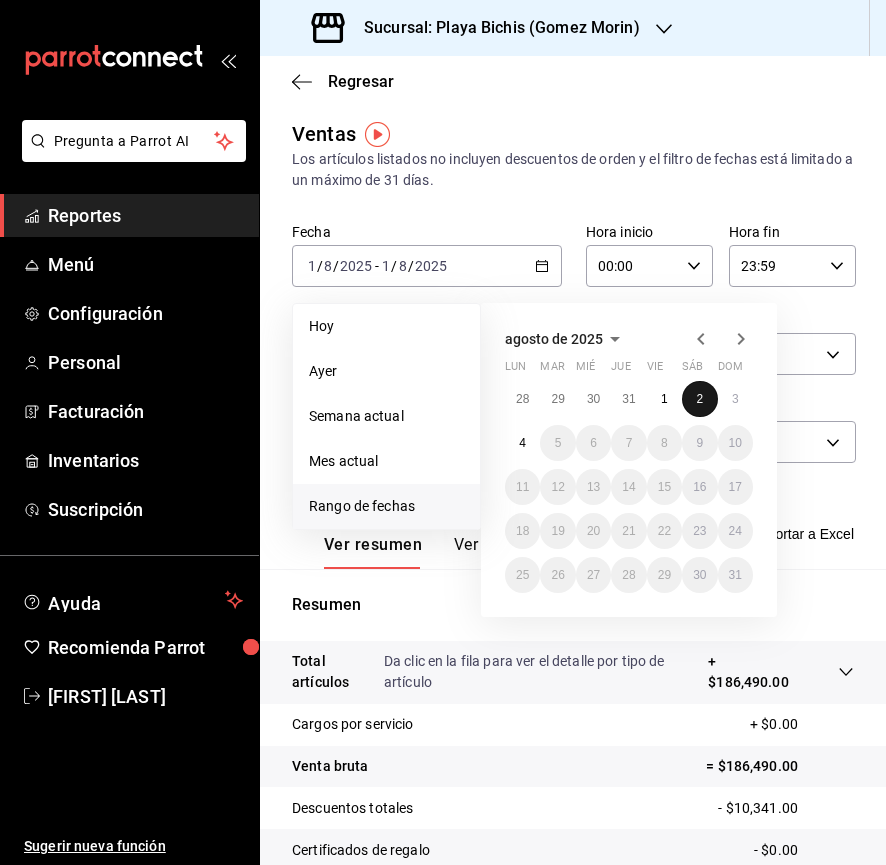 click on "2" at bounding box center [699, 399] 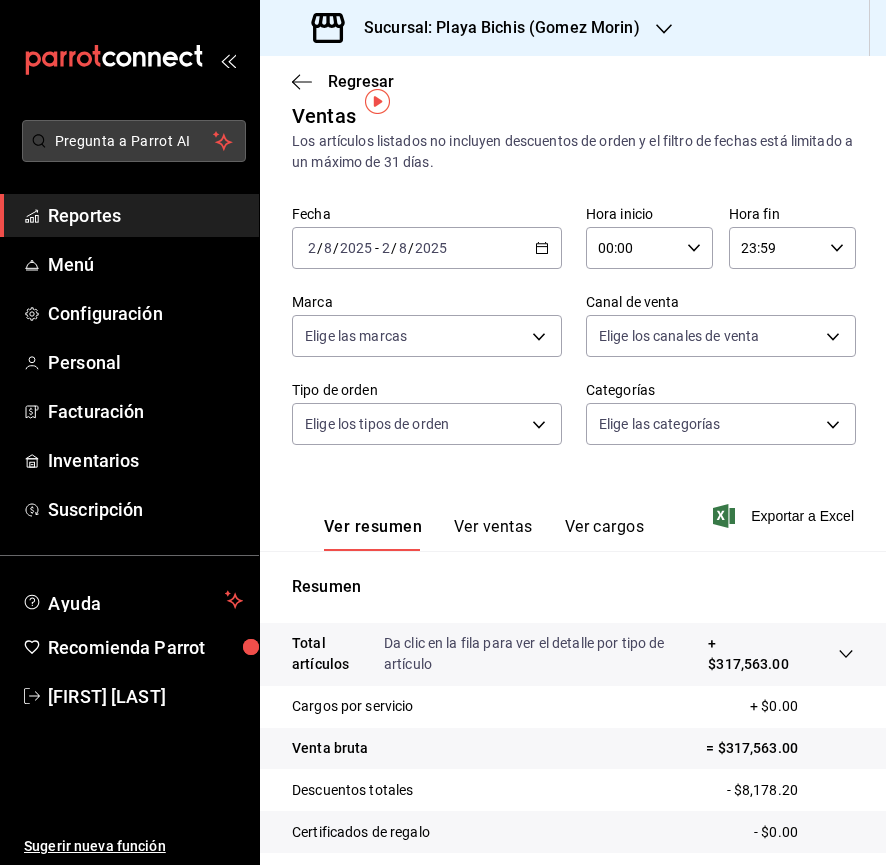 scroll, scrollTop: 0, scrollLeft: 0, axis: both 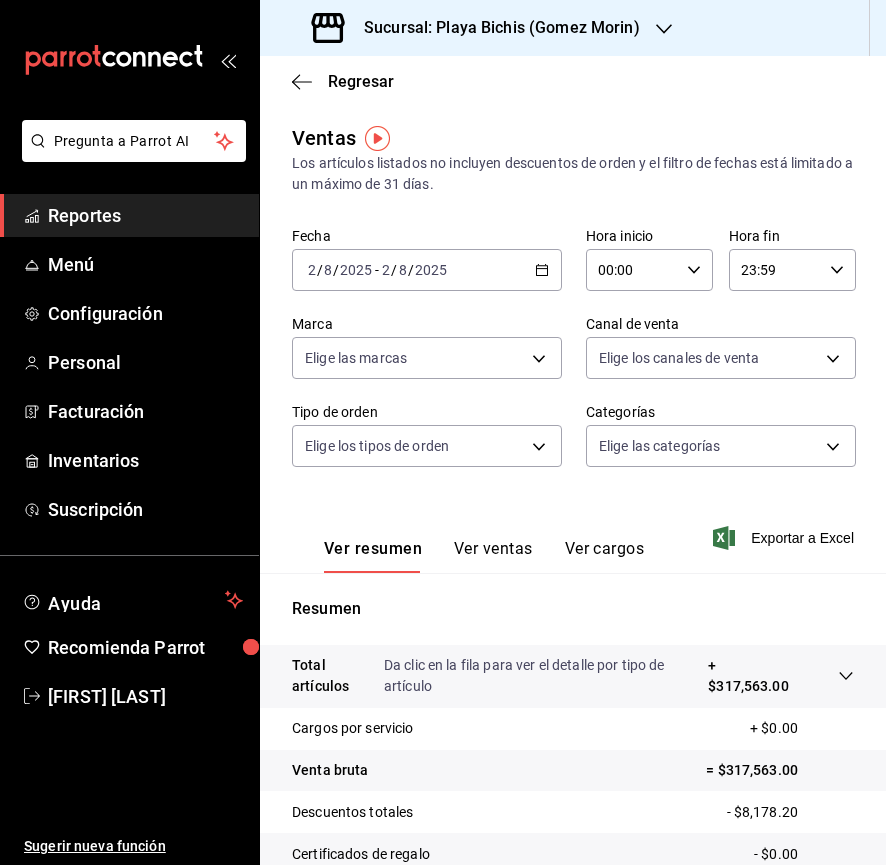 click 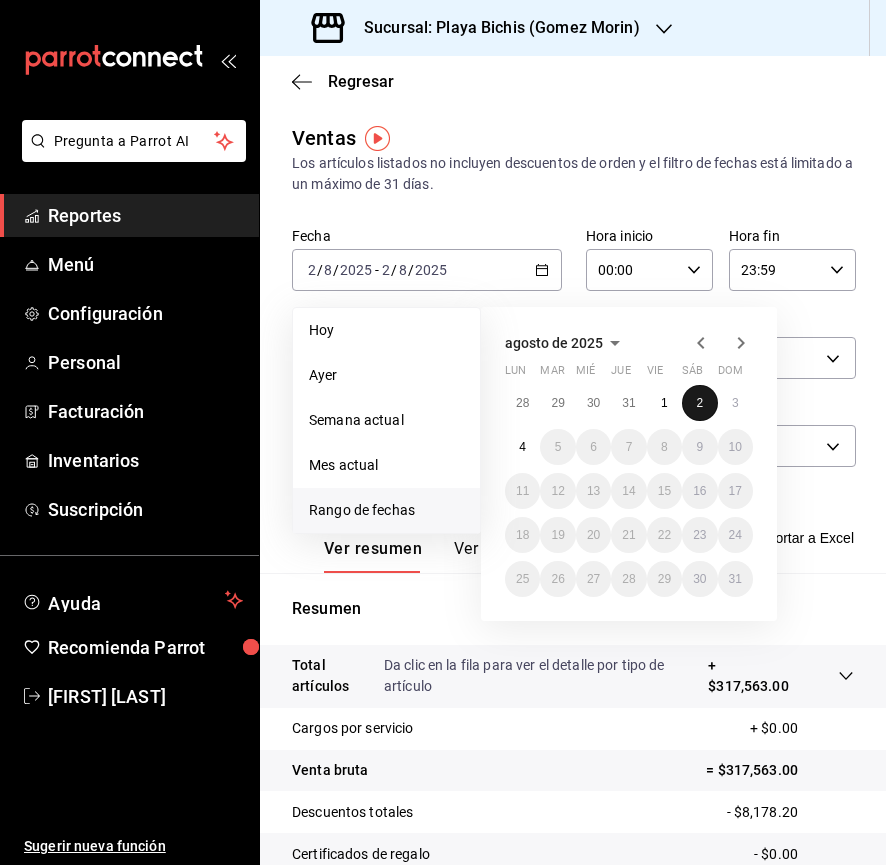 click on "2" at bounding box center [699, 403] 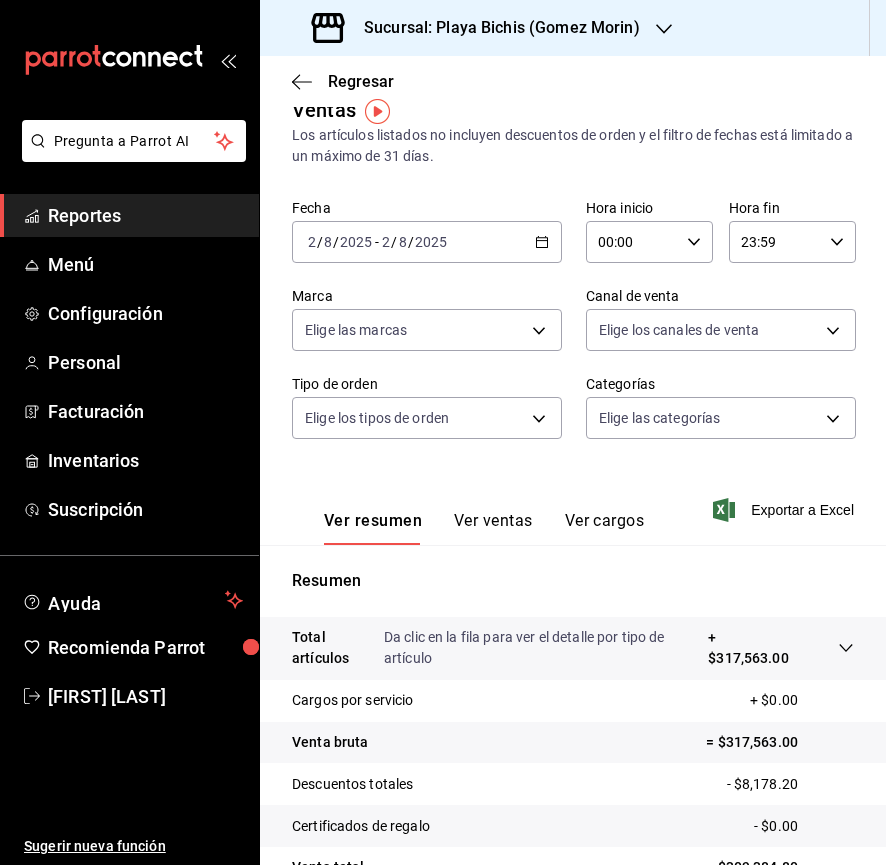 scroll, scrollTop: 27, scrollLeft: 0, axis: vertical 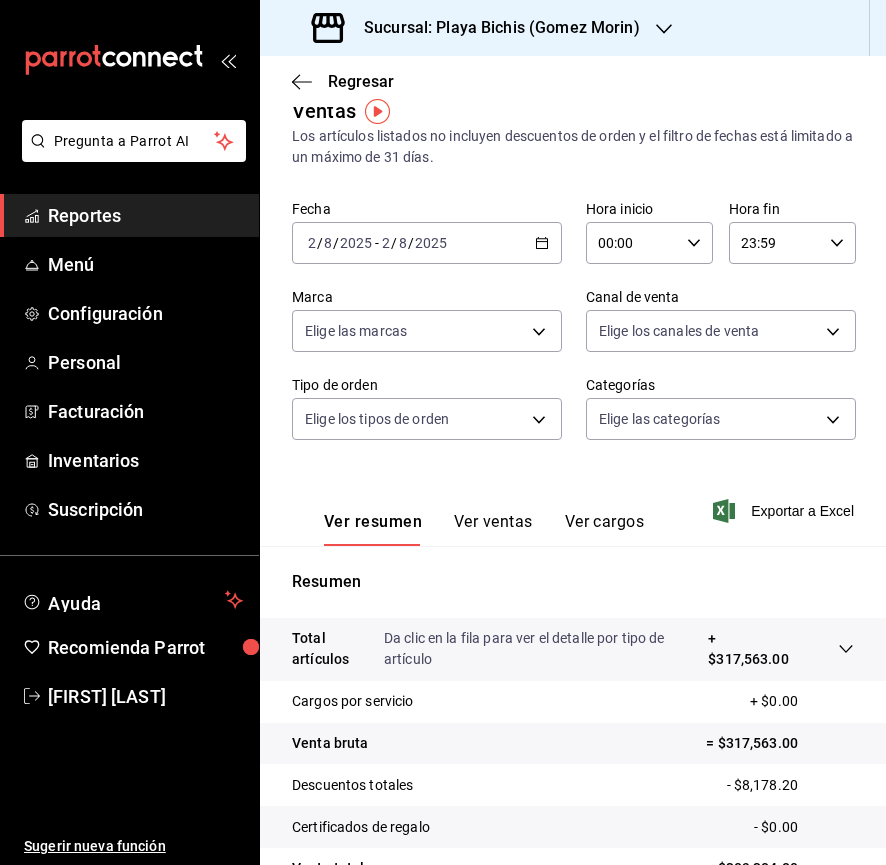 click 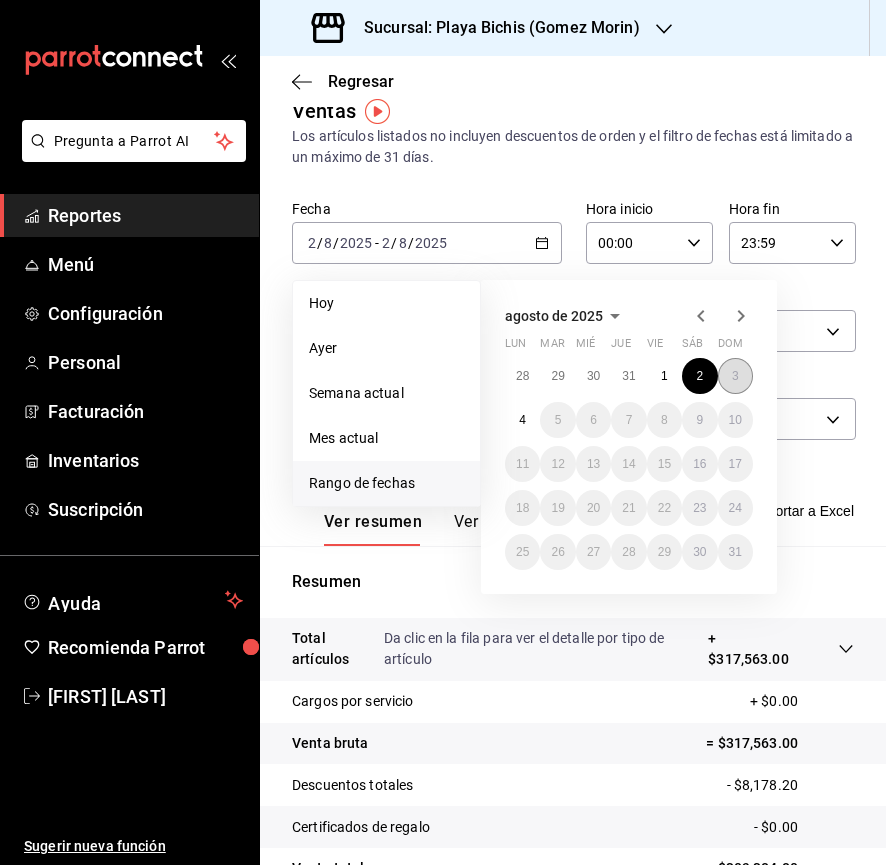 click on "3" at bounding box center [735, 376] 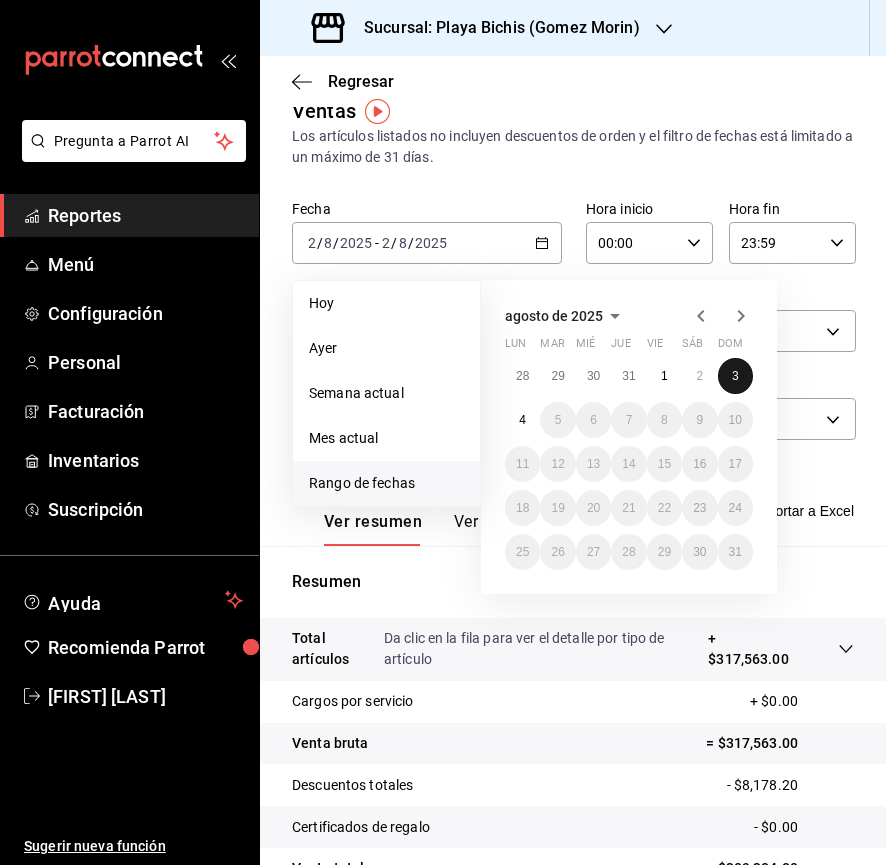 click on "3" at bounding box center (735, 376) 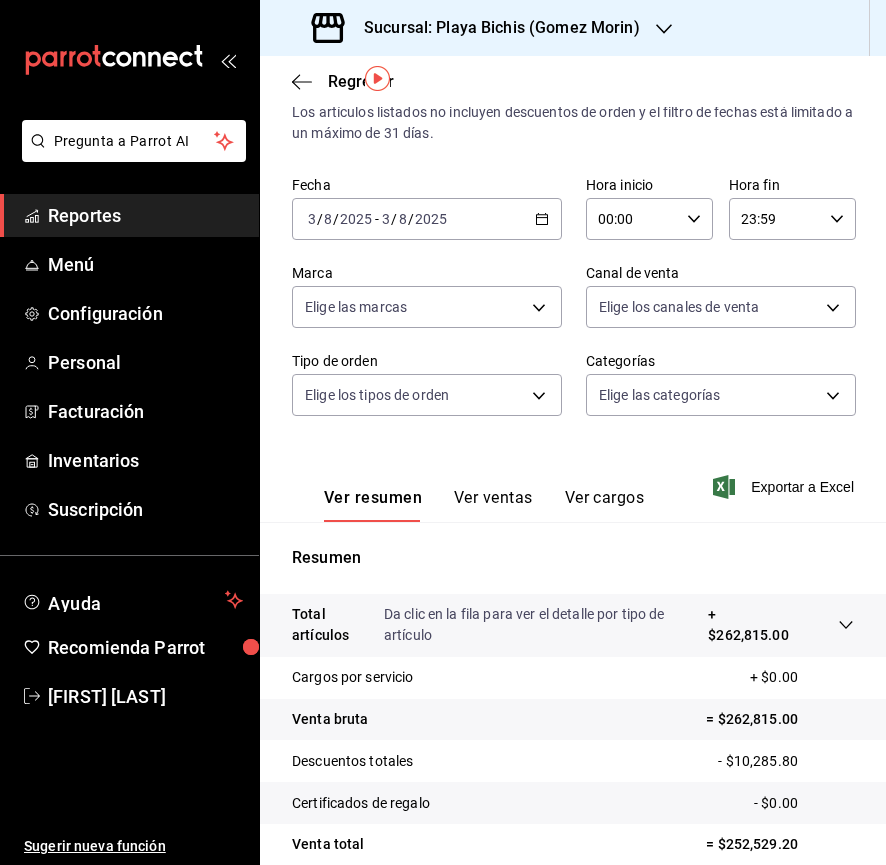 scroll, scrollTop: 223, scrollLeft: 0, axis: vertical 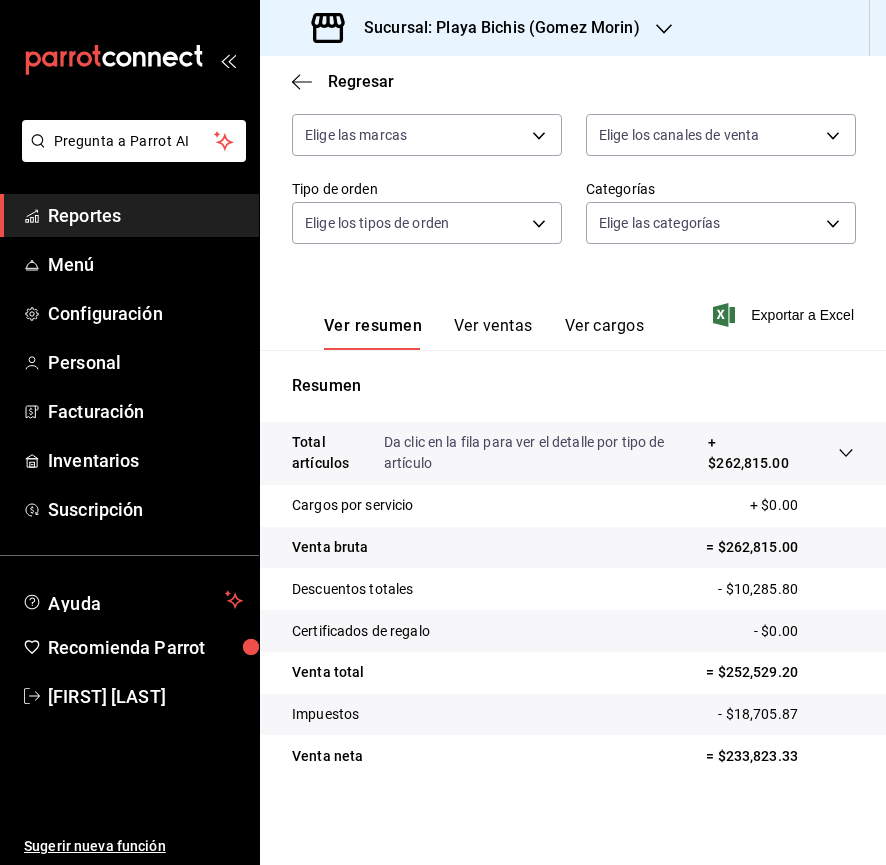 click 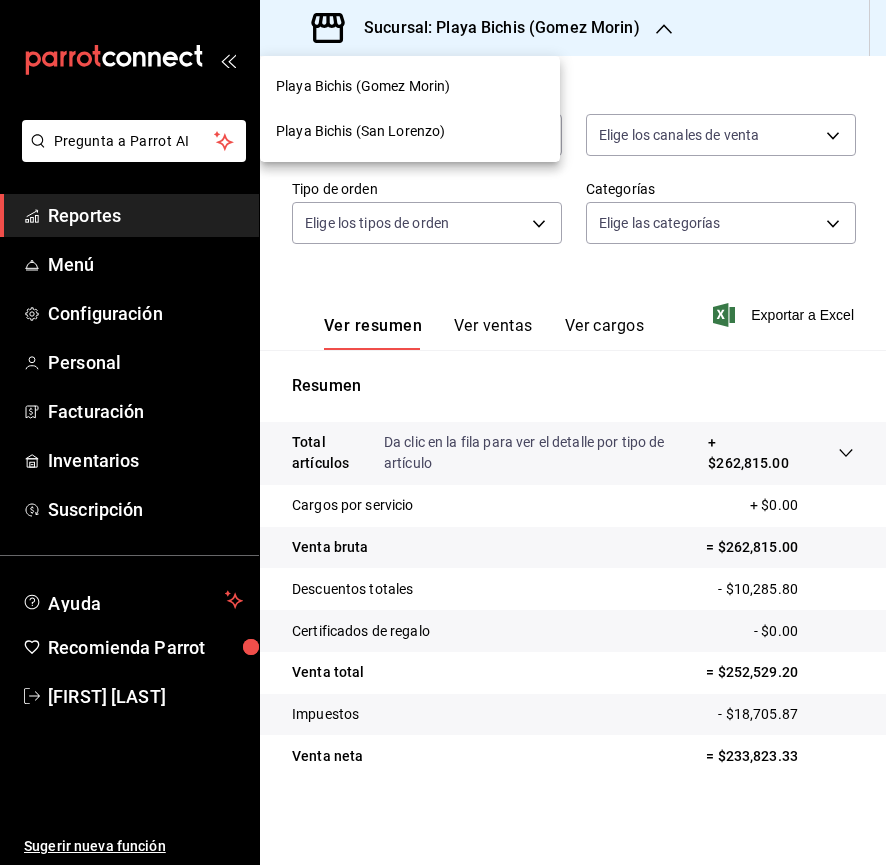 click on "Playa Bichis (San Lorenzo)" at bounding box center [360, 131] 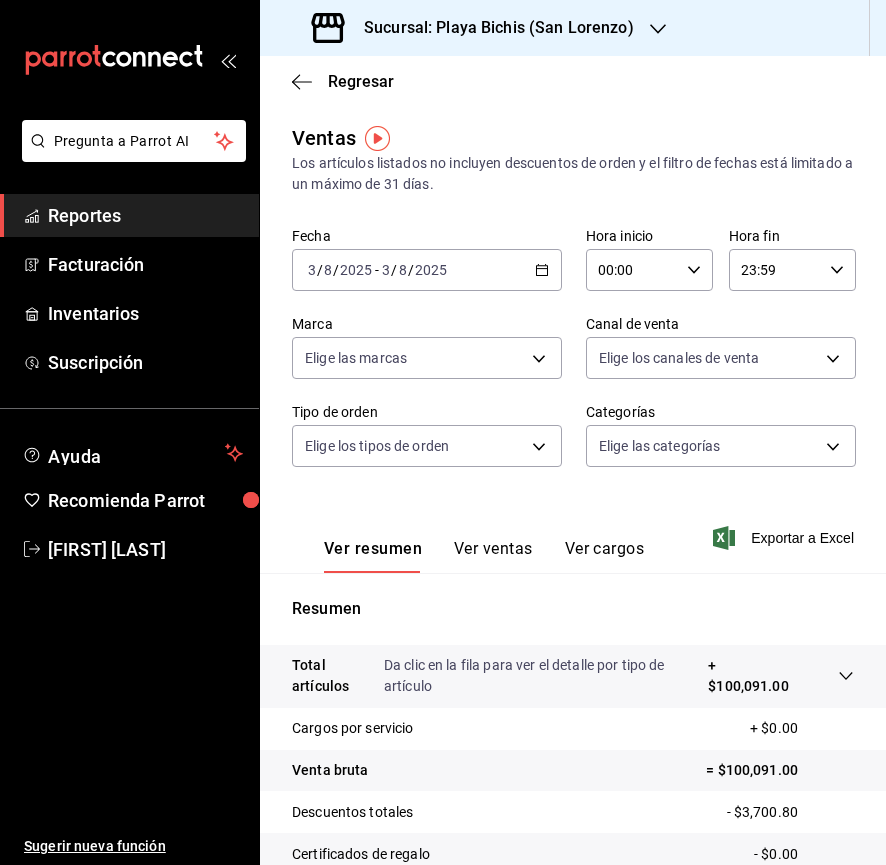 click 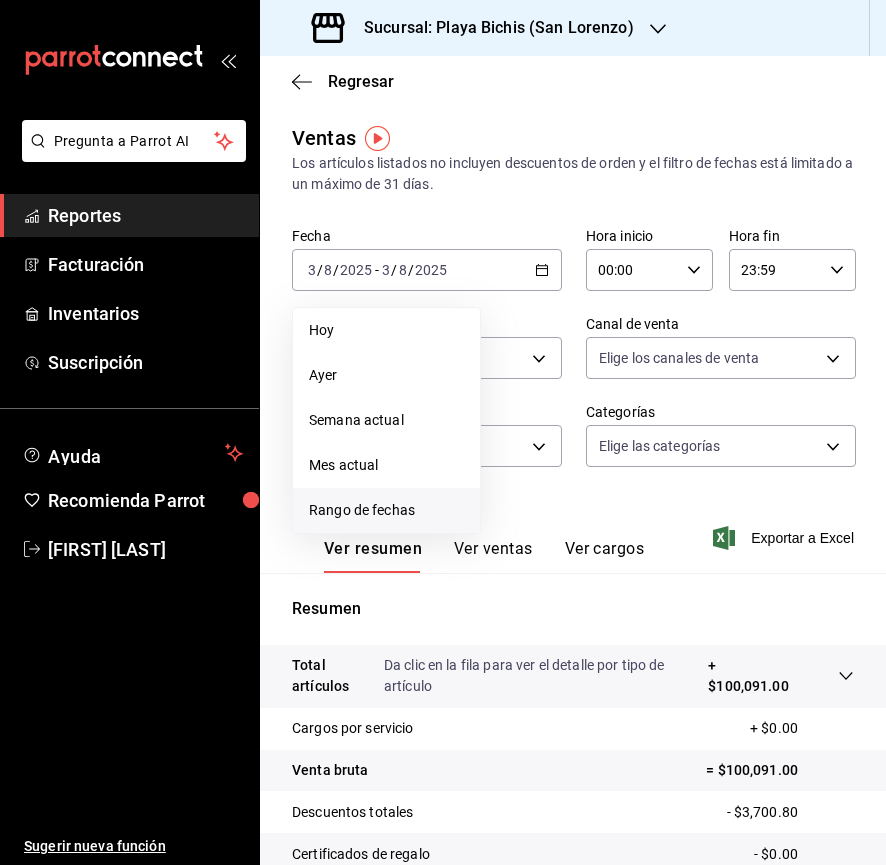 click on "Rango de fechas" at bounding box center [386, 510] 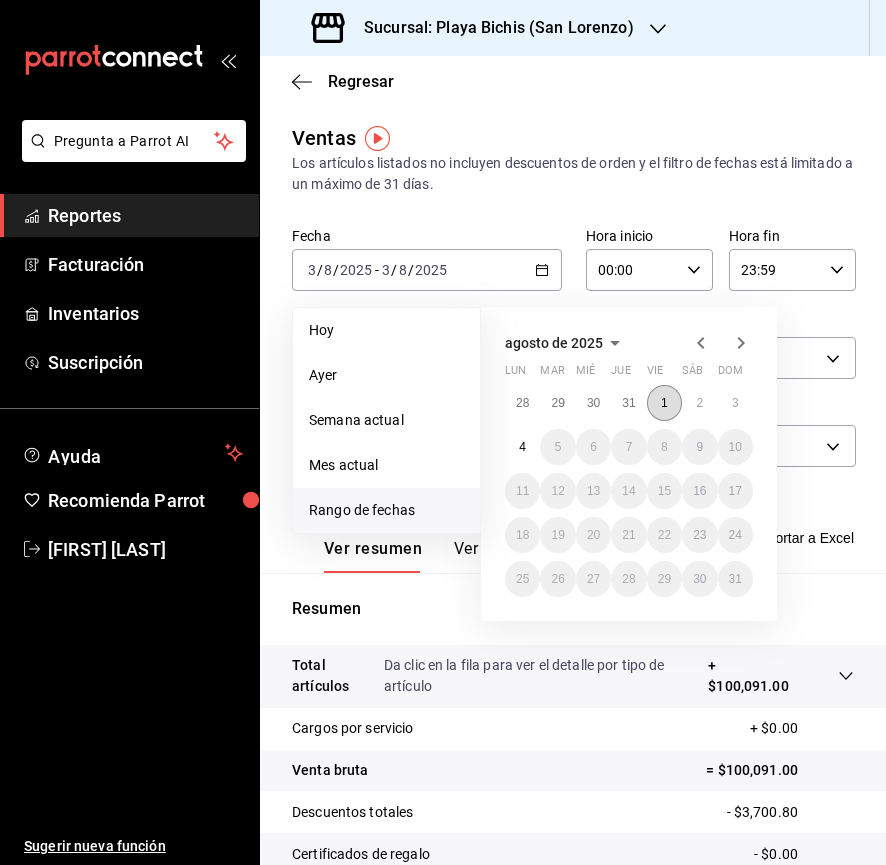 click on "1" at bounding box center [664, 403] 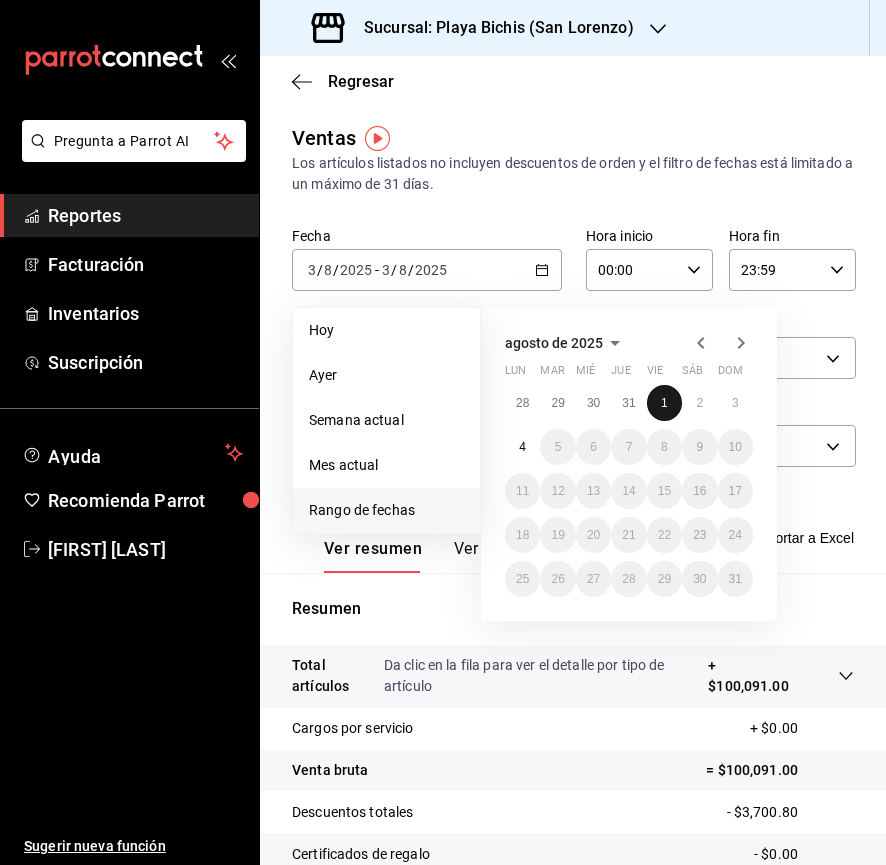 click on "1" at bounding box center (664, 403) 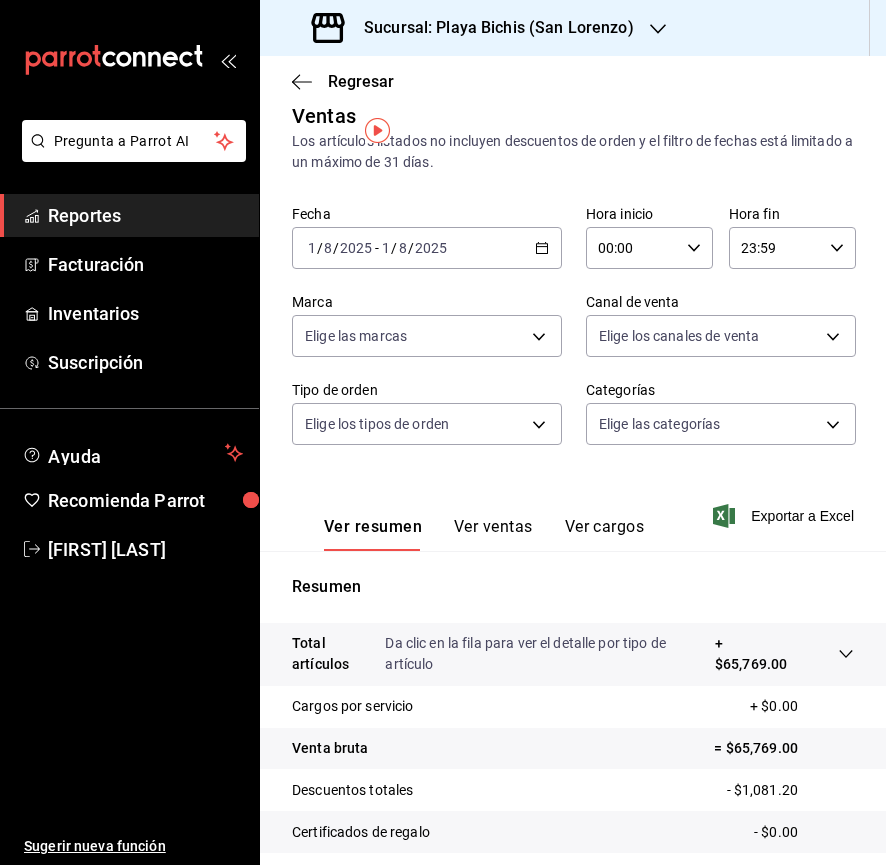 scroll, scrollTop: 0, scrollLeft: 0, axis: both 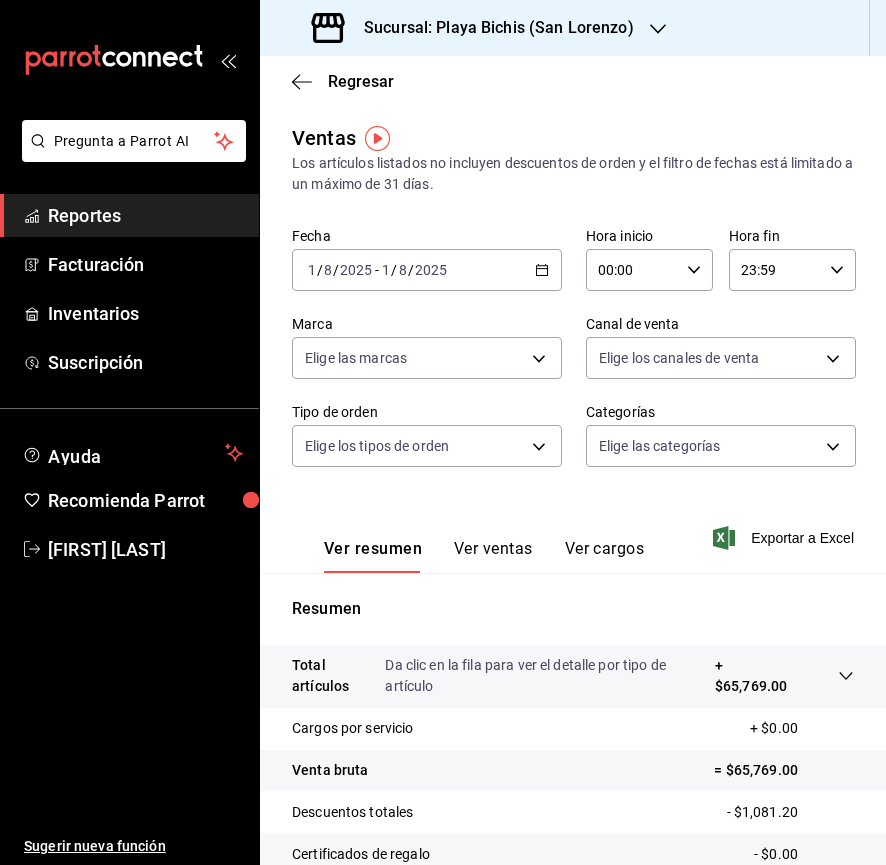 click 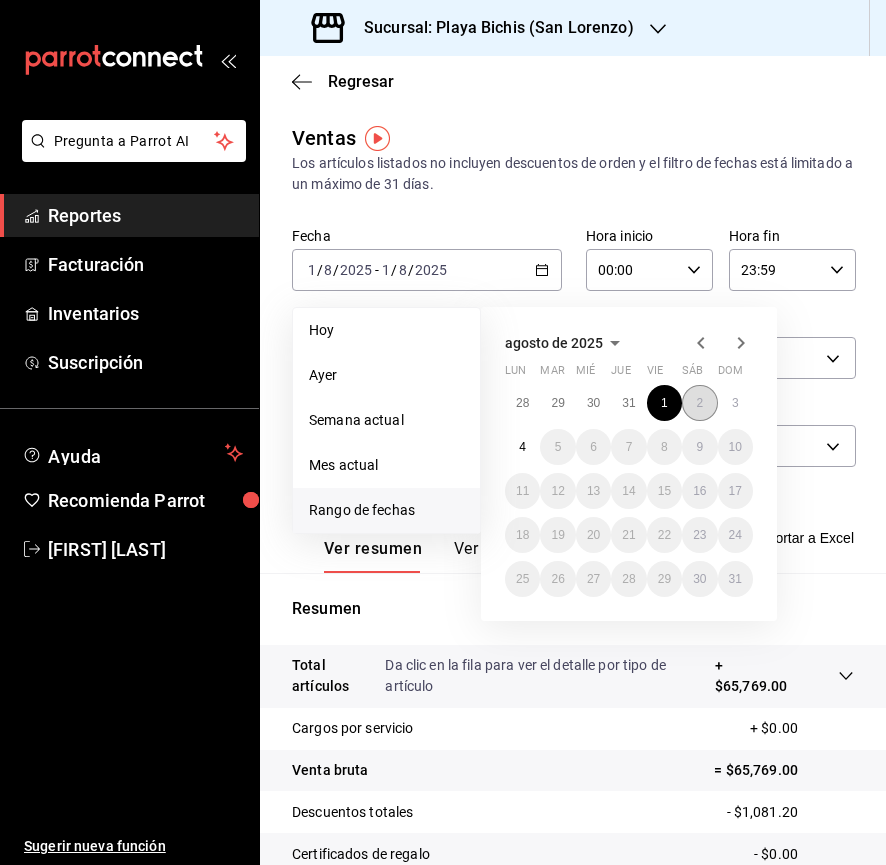click on "2" at bounding box center [699, 403] 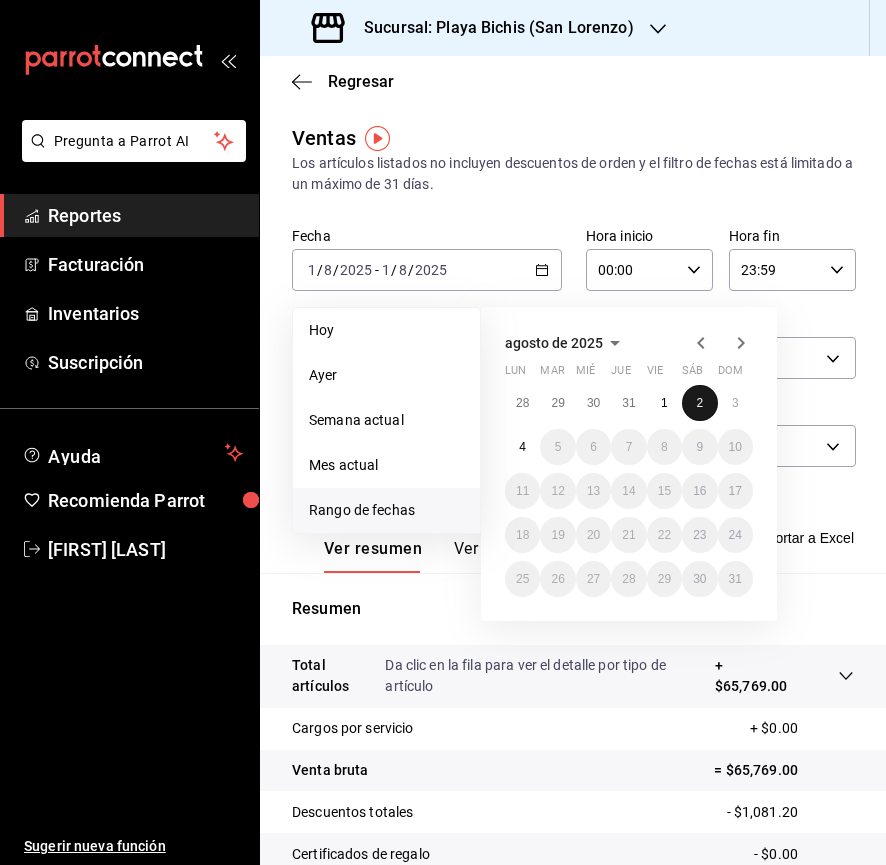 click on "2" at bounding box center [699, 403] 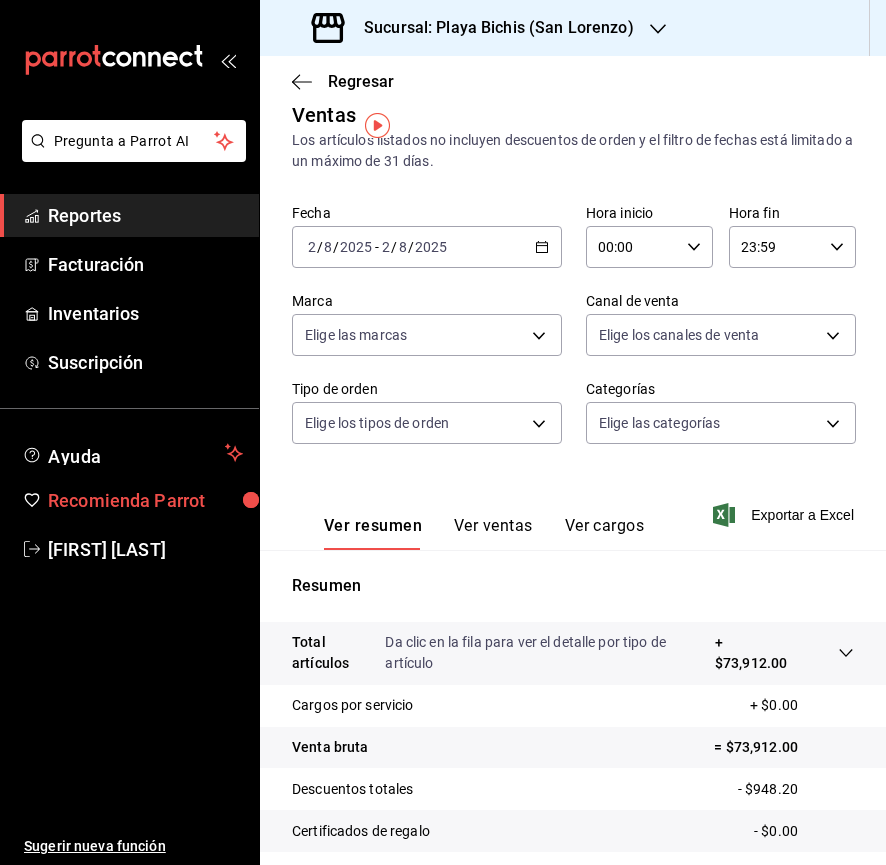scroll, scrollTop: 0, scrollLeft: 0, axis: both 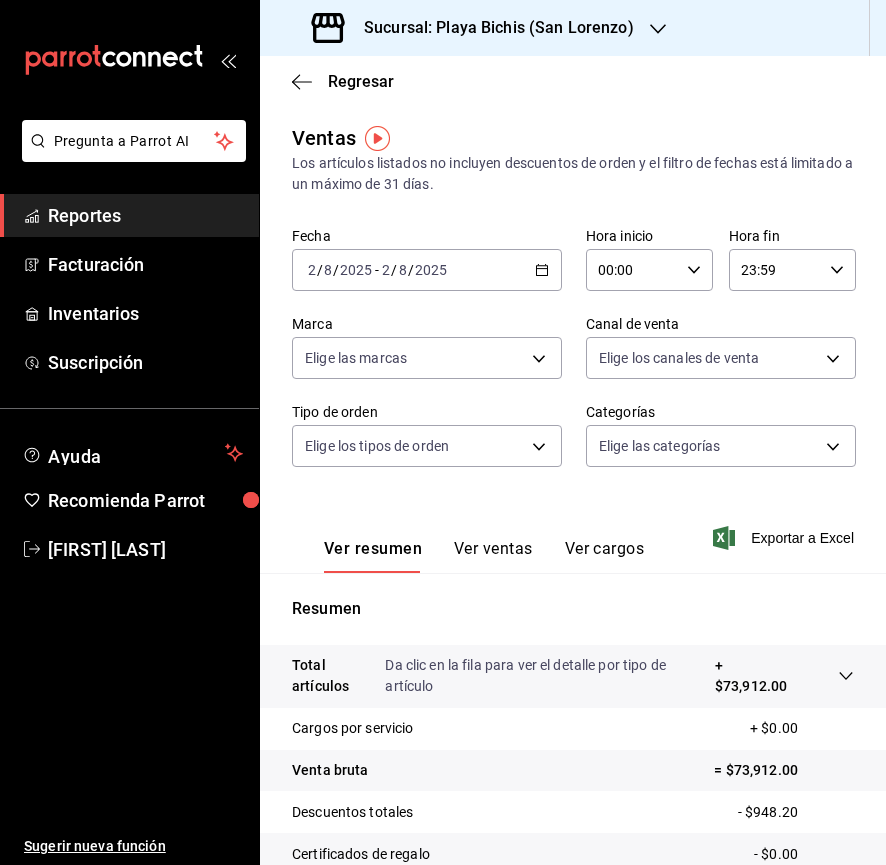 click 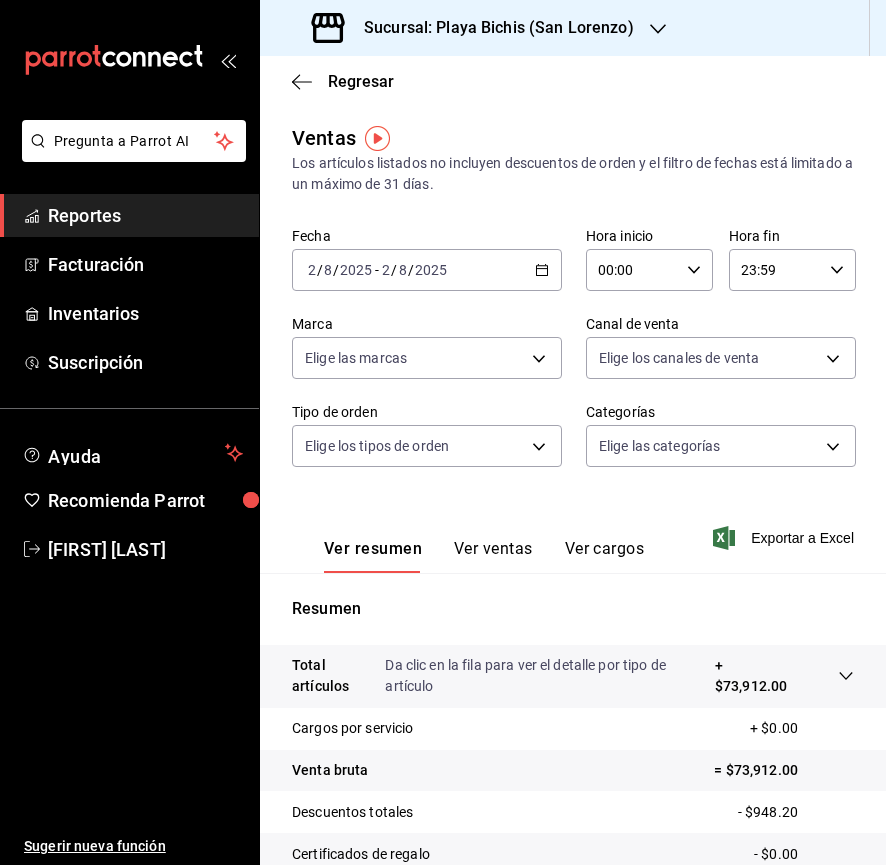 click 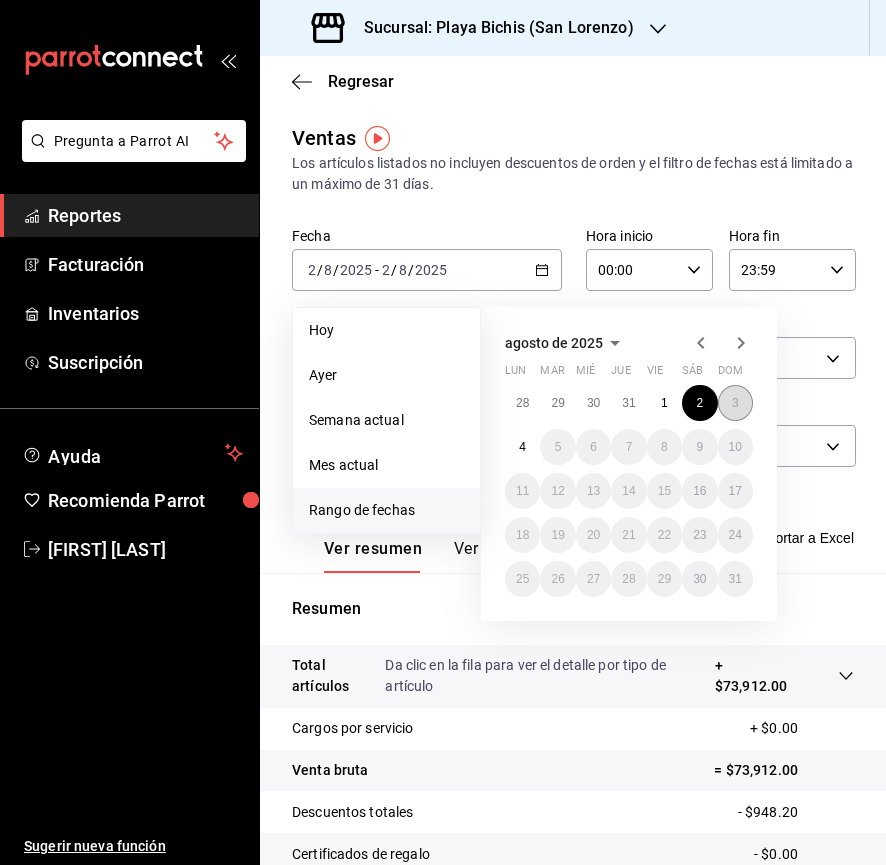 click on "3" at bounding box center [735, 403] 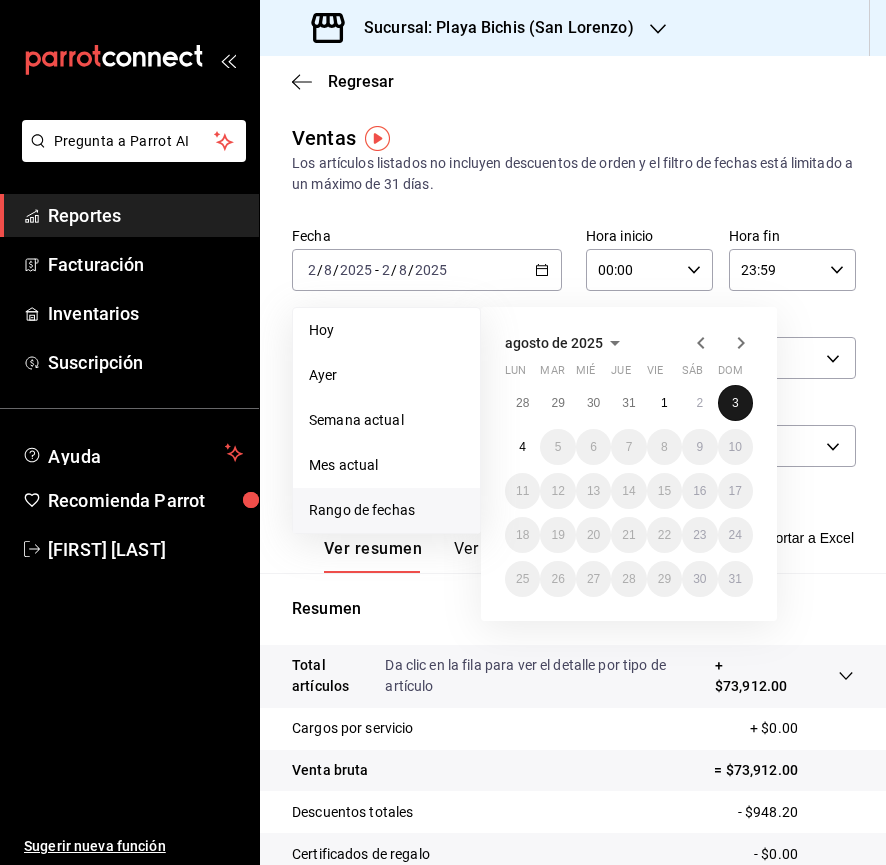 click on "3" at bounding box center [735, 403] 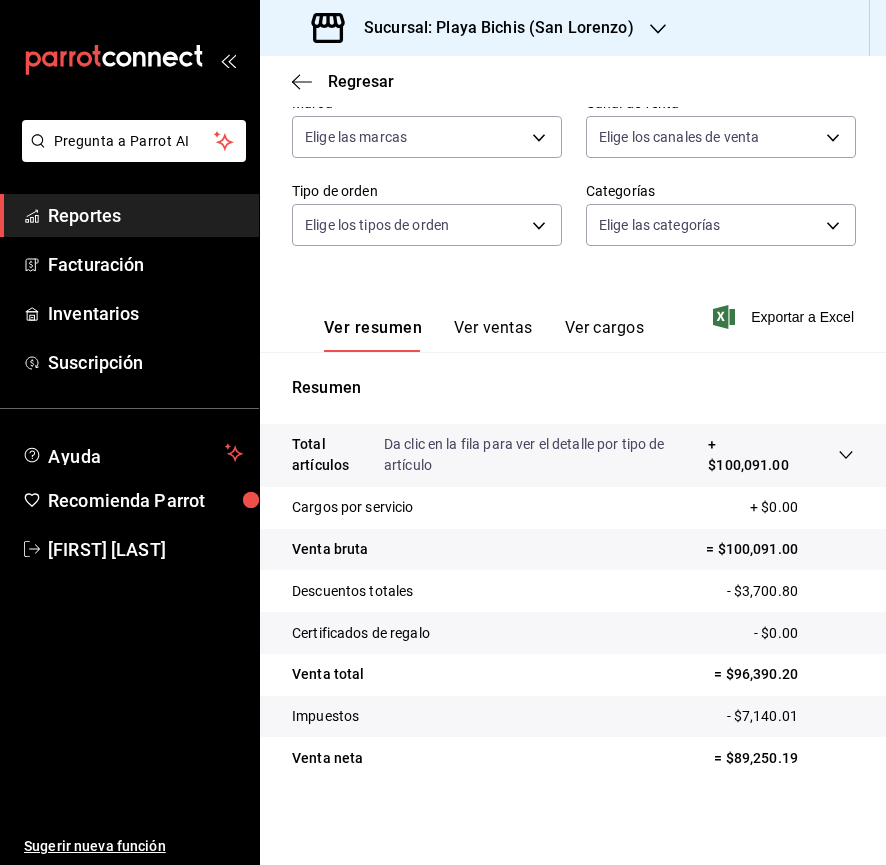 scroll, scrollTop: 223, scrollLeft: 0, axis: vertical 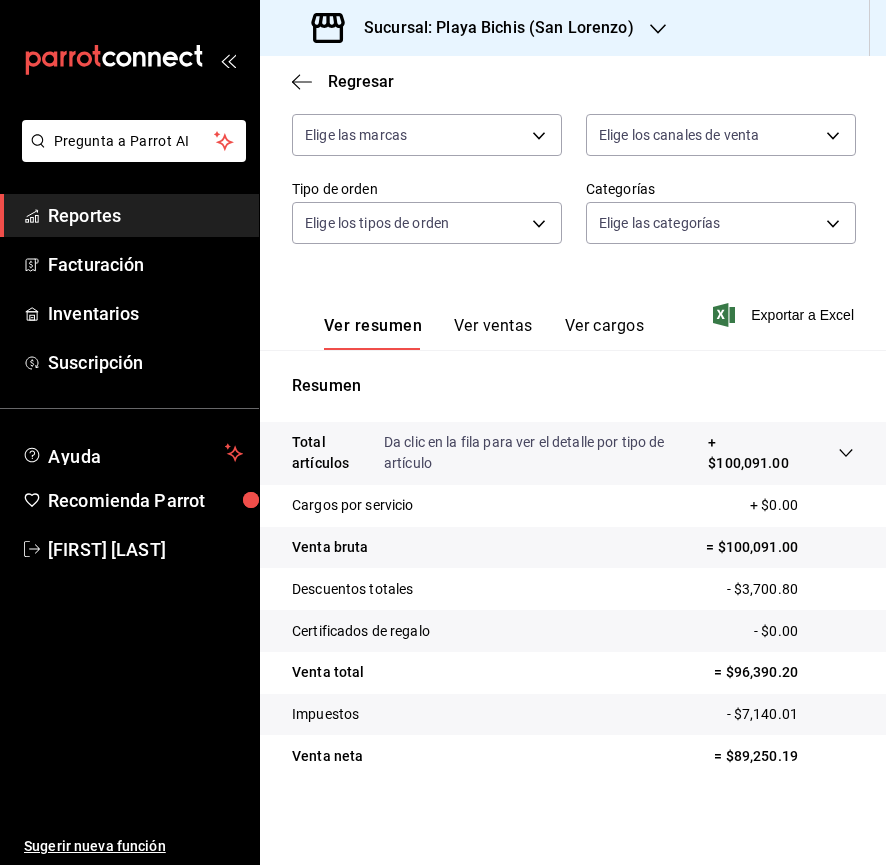 click 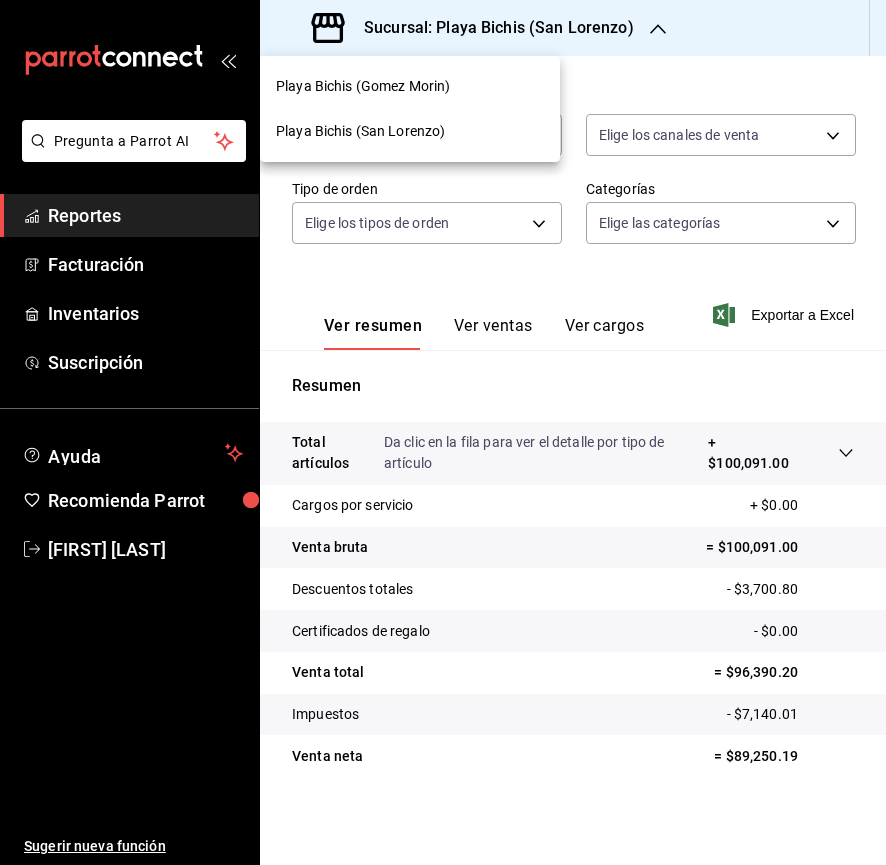 click on "Playa Bichis (Gomez Morin)" at bounding box center [363, 86] 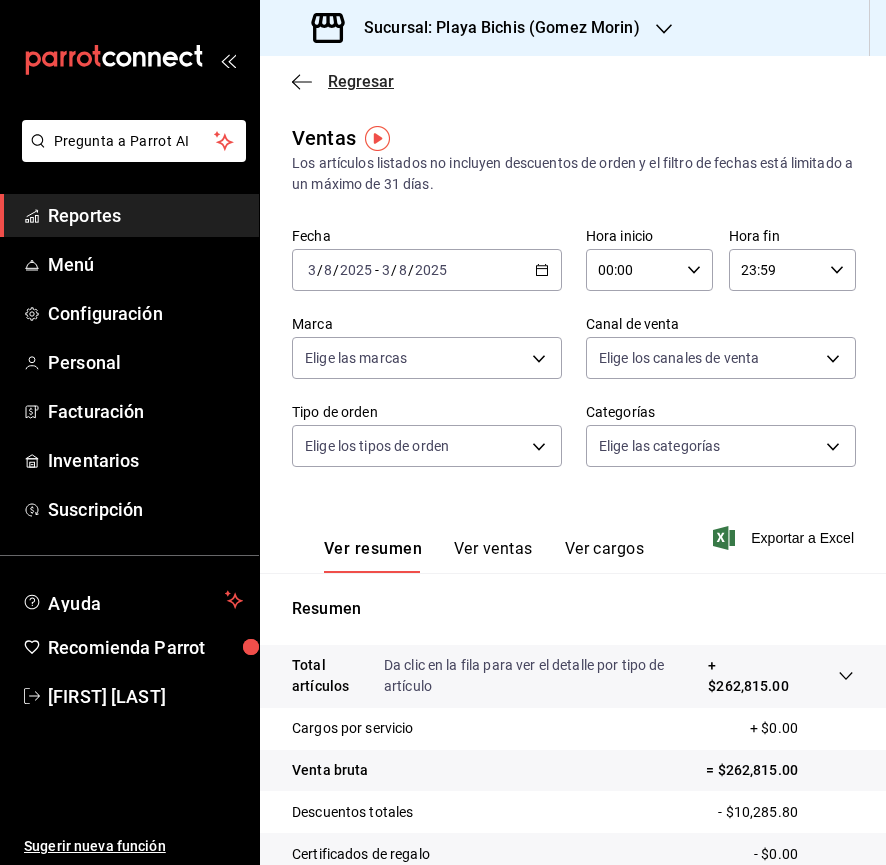 click 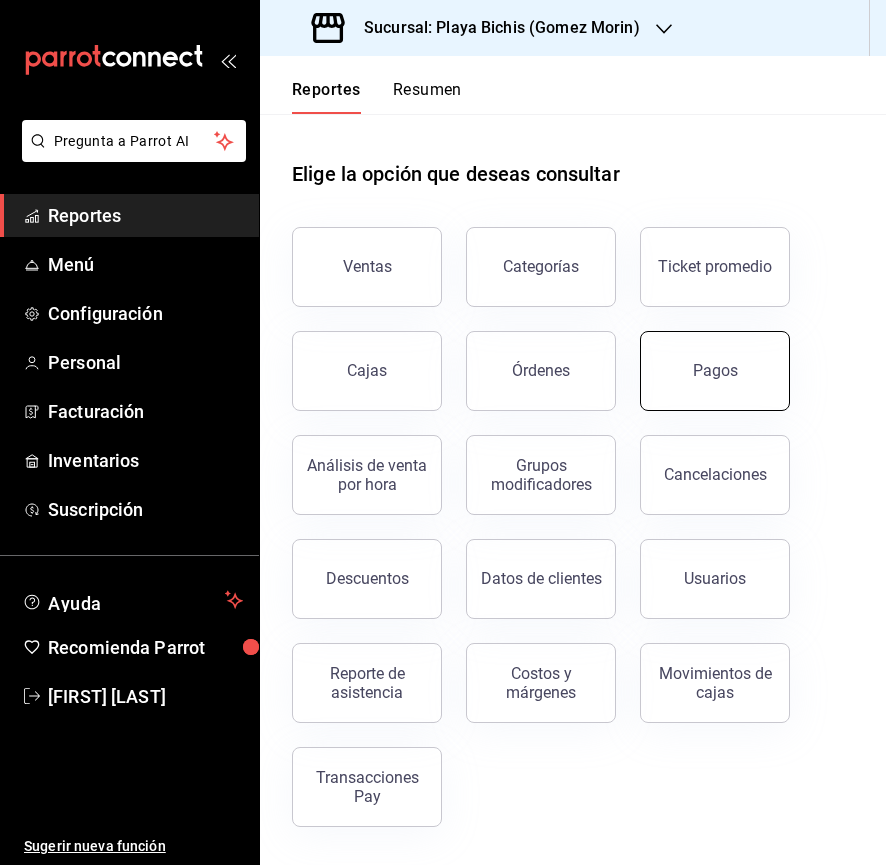 click on "Pagos" at bounding box center [715, 371] 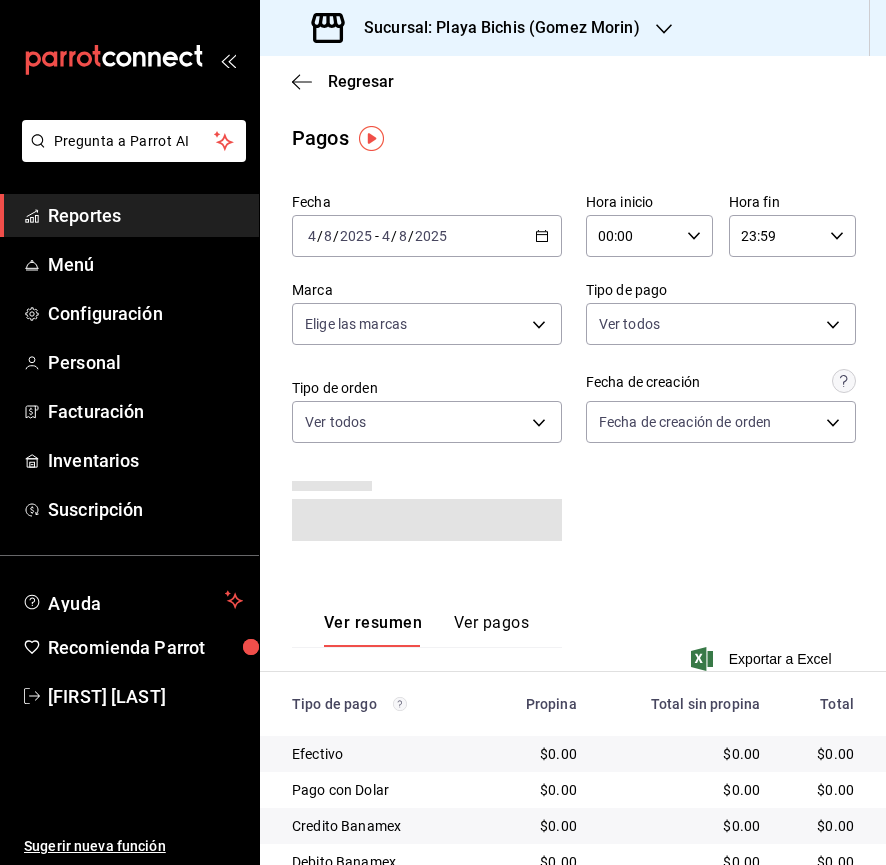click 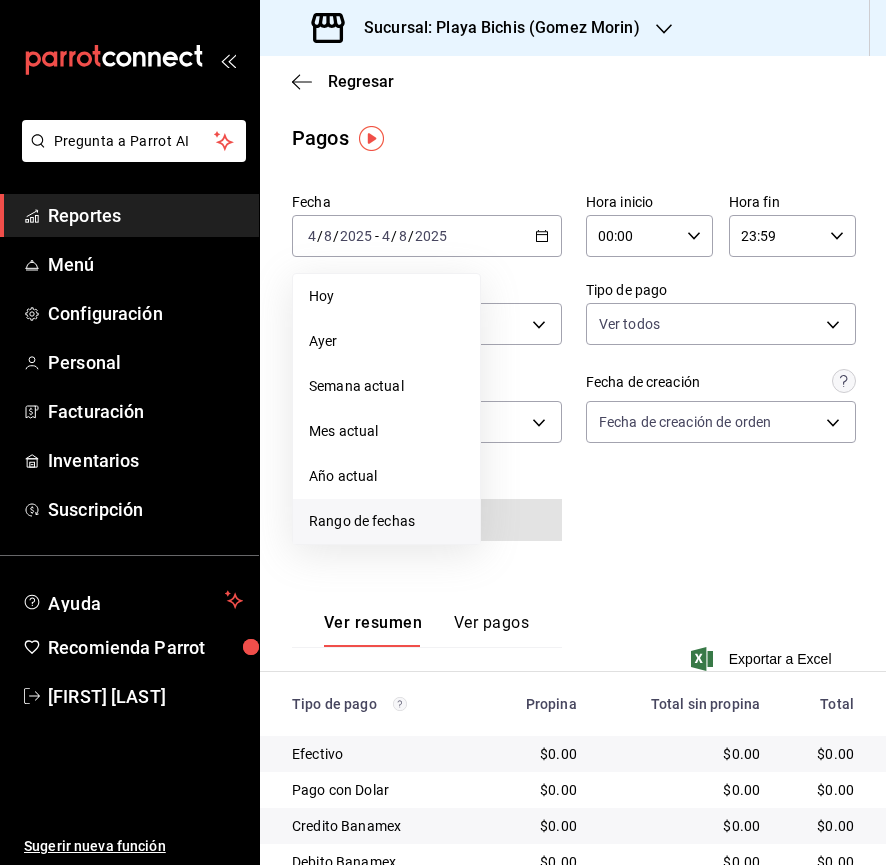 click on "Rango de fechas" at bounding box center (386, 521) 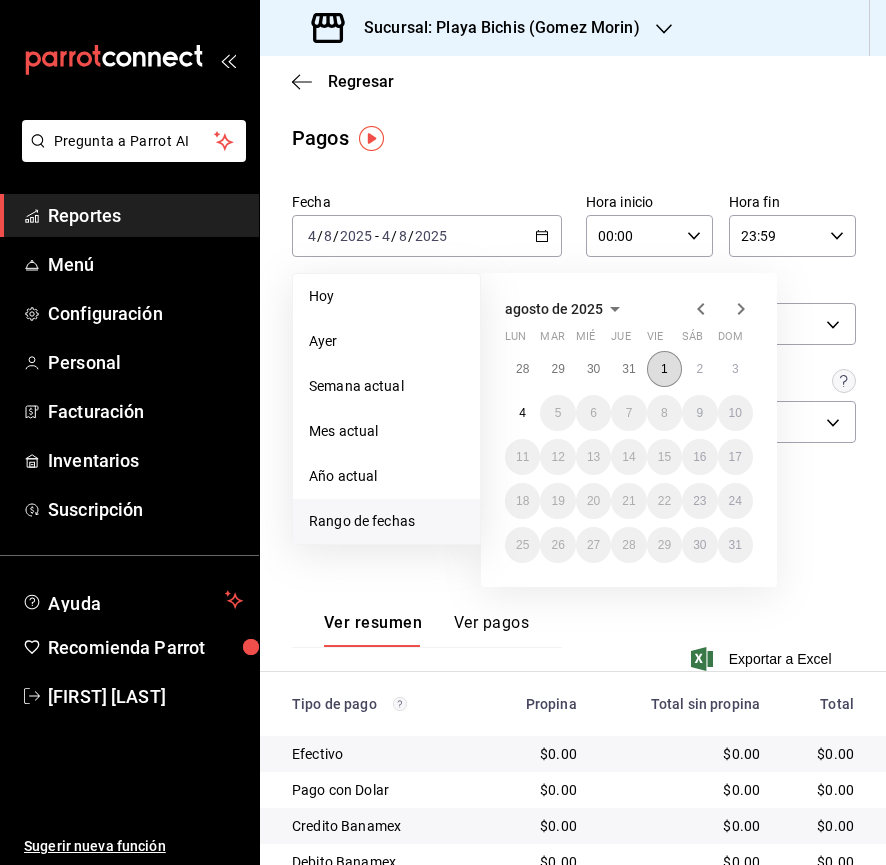 click on "1" at bounding box center [664, 369] 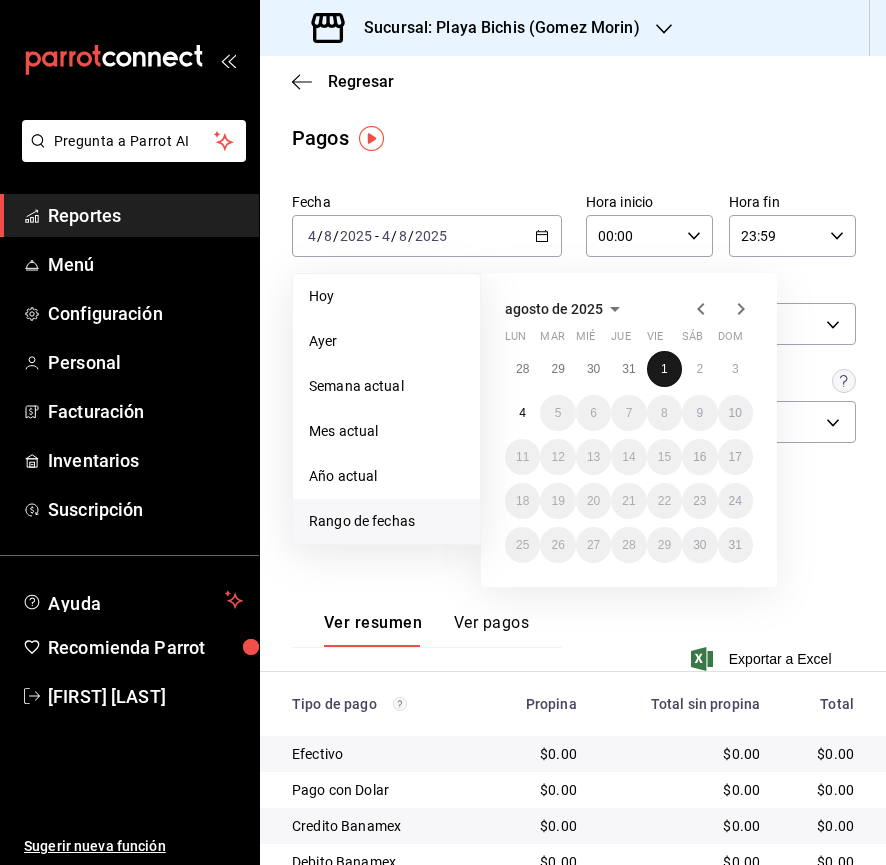 click on "1" at bounding box center [664, 369] 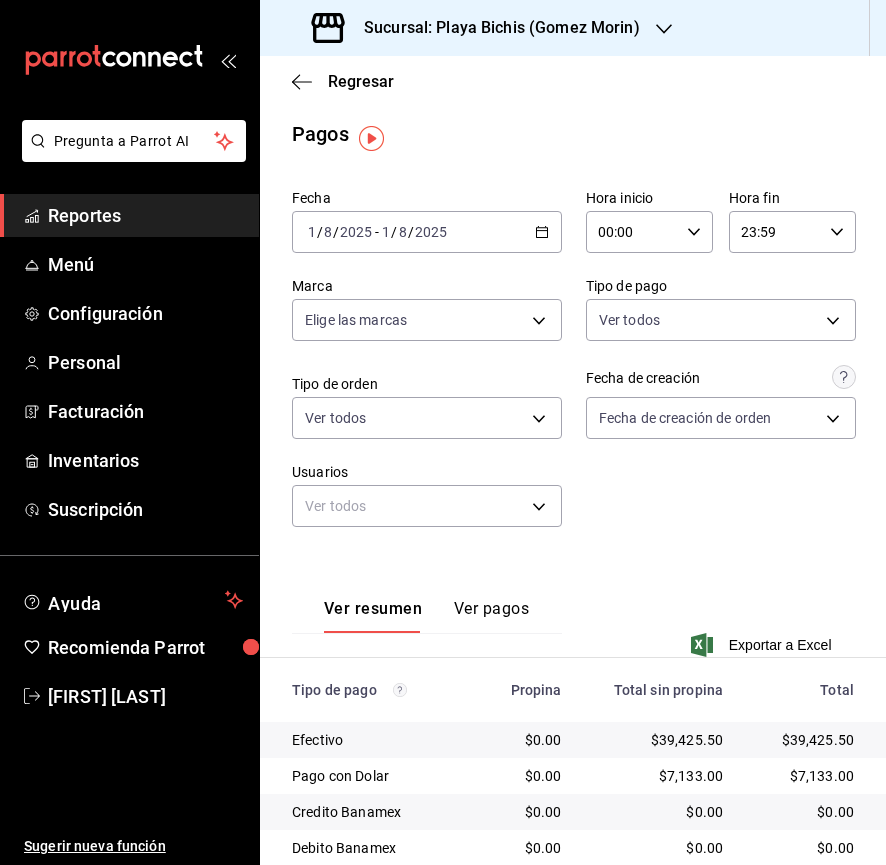 scroll, scrollTop: 0, scrollLeft: 0, axis: both 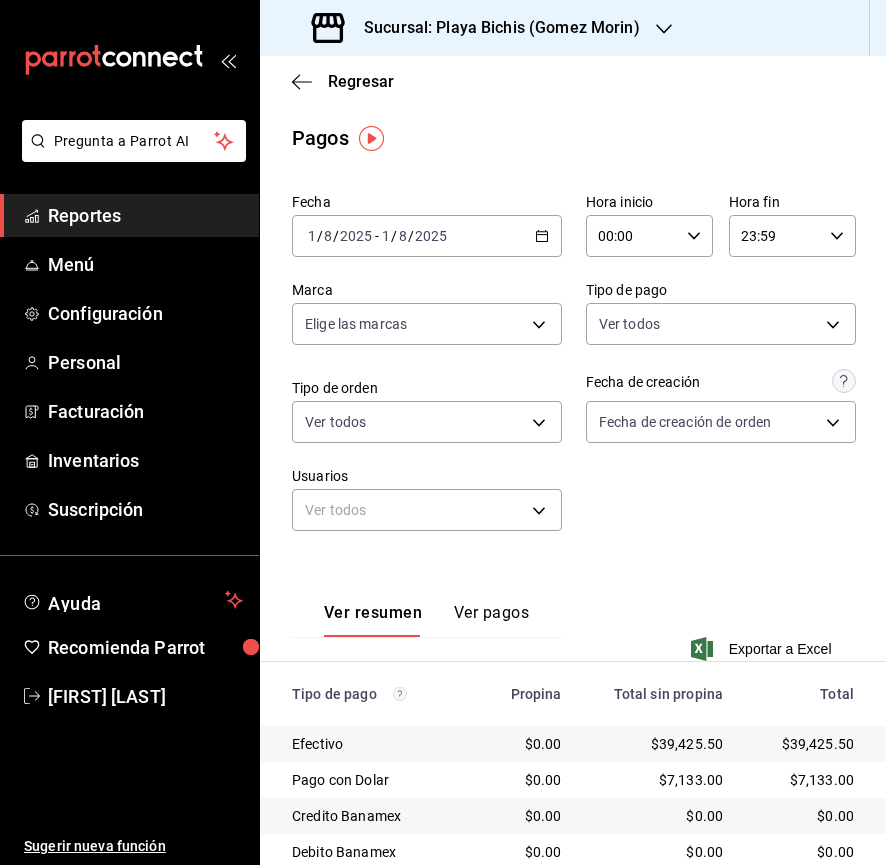 click 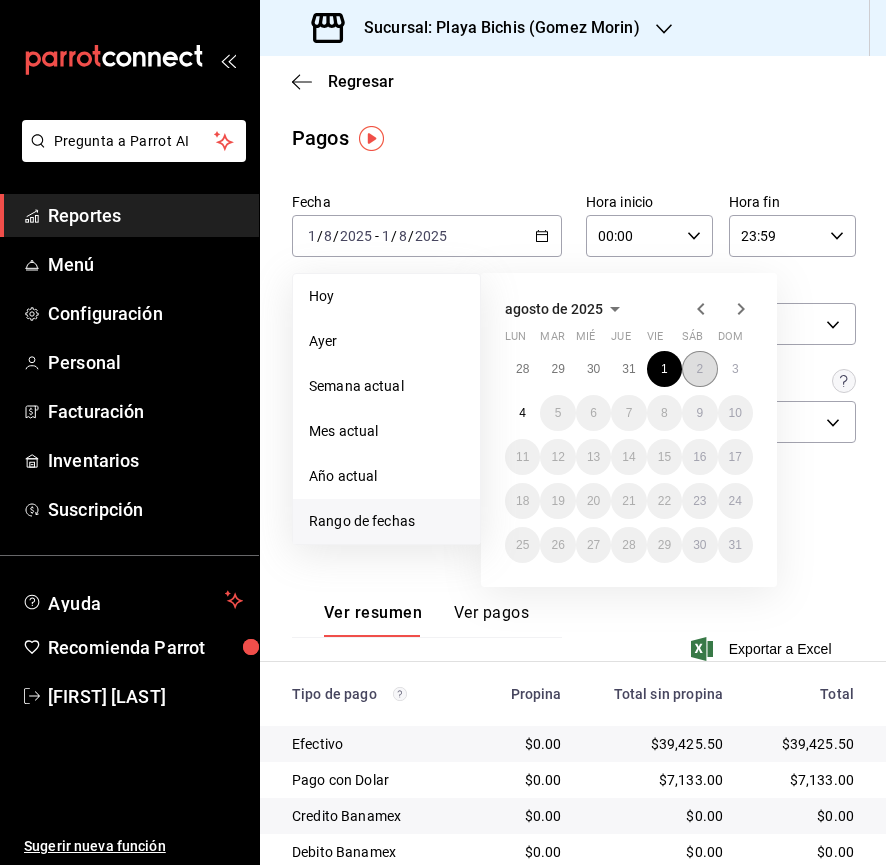 click on "2" at bounding box center [699, 369] 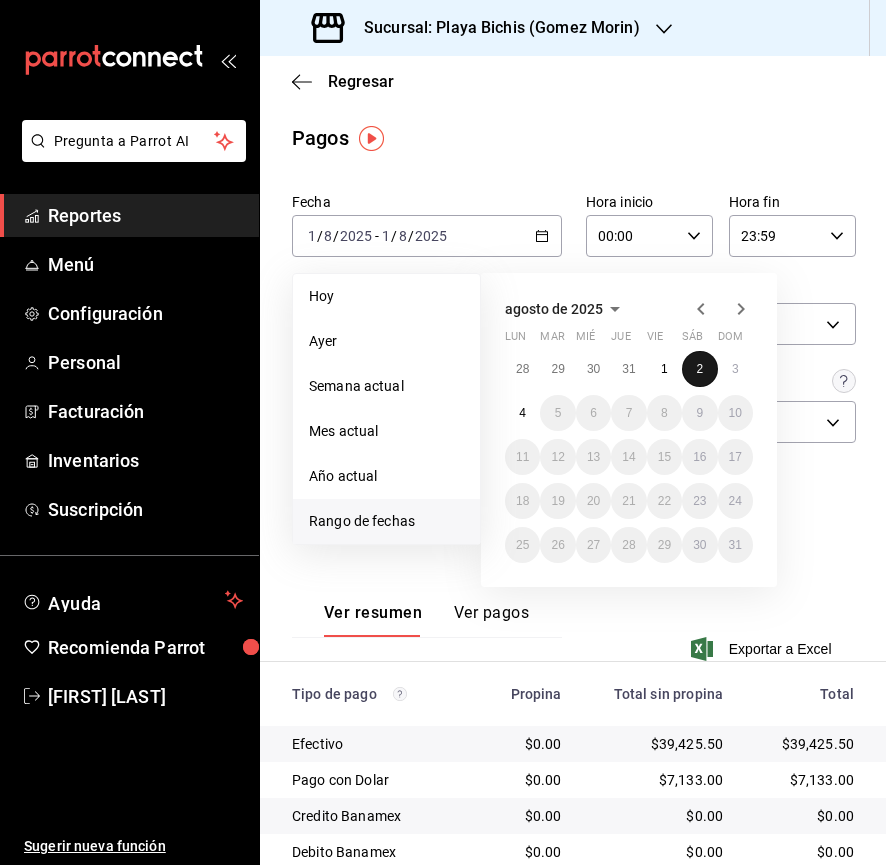 click on "2" at bounding box center [699, 369] 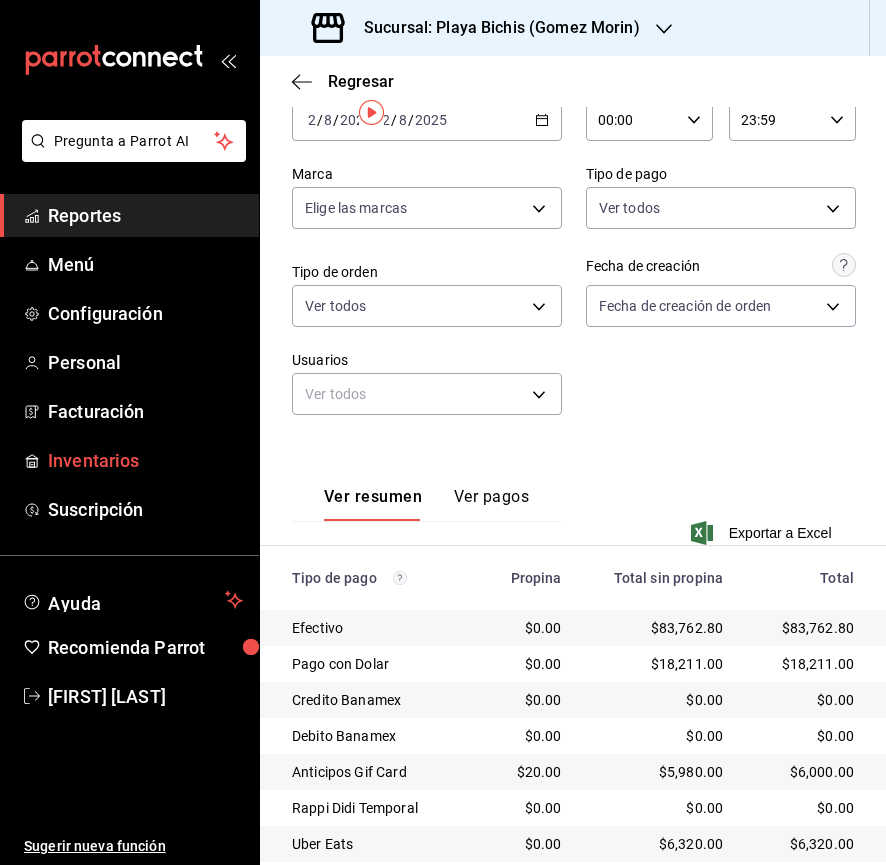 scroll, scrollTop: 25, scrollLeft: 0, axis: vertical 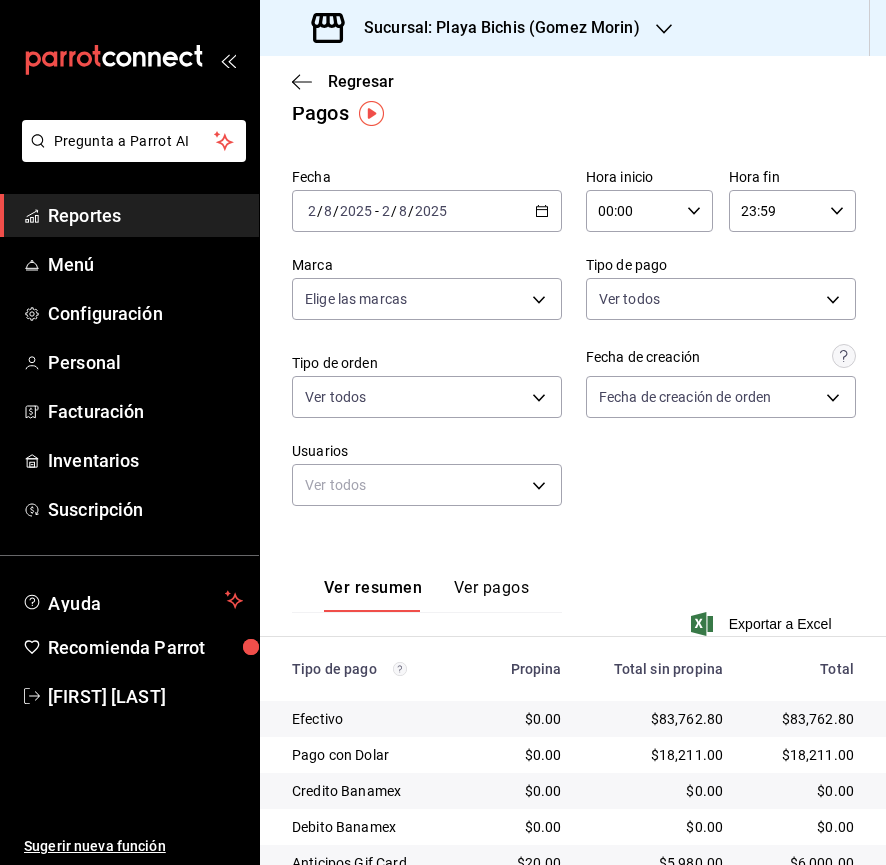 click 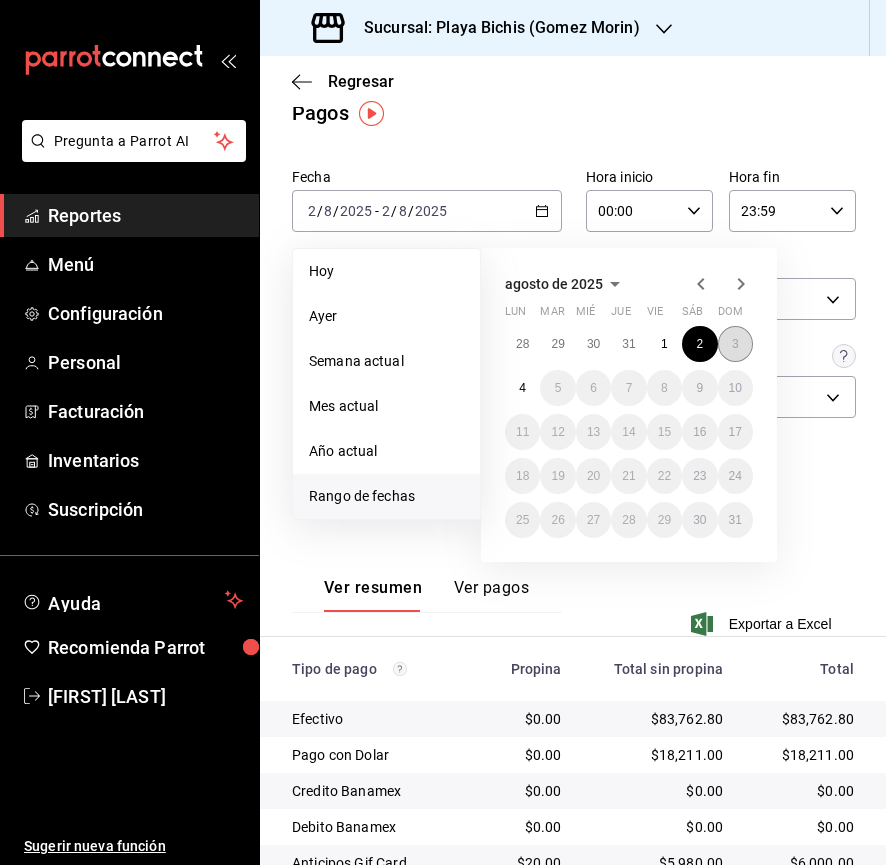 click on "3" at bounding box center [735, 344] 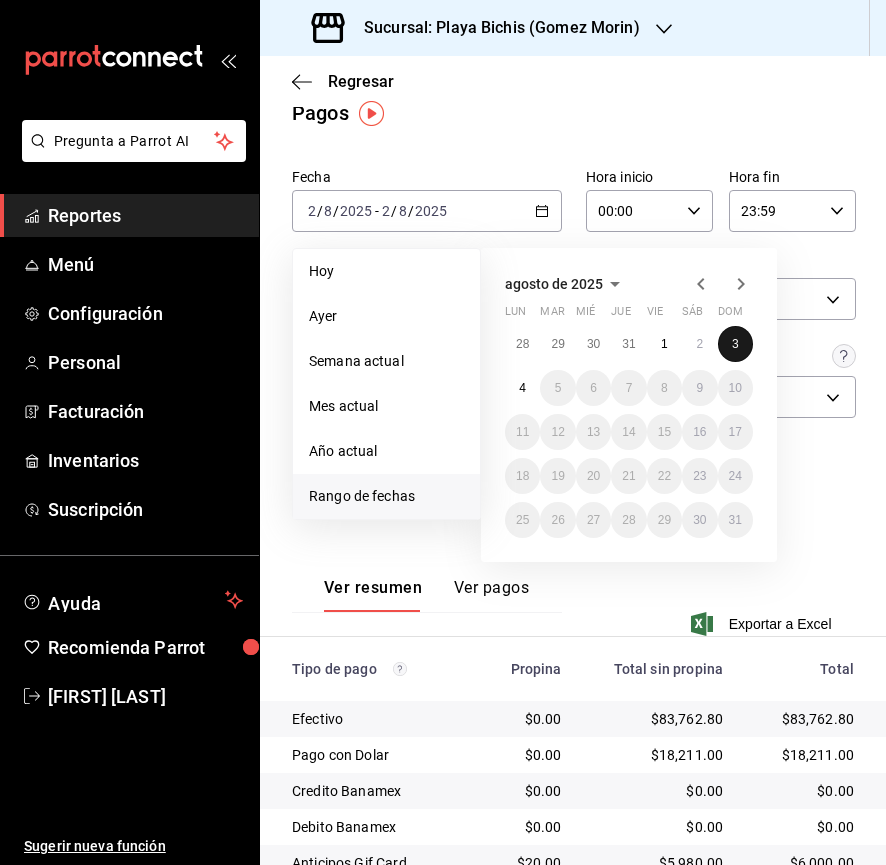 click on "3" at bounding box center [735, 344] 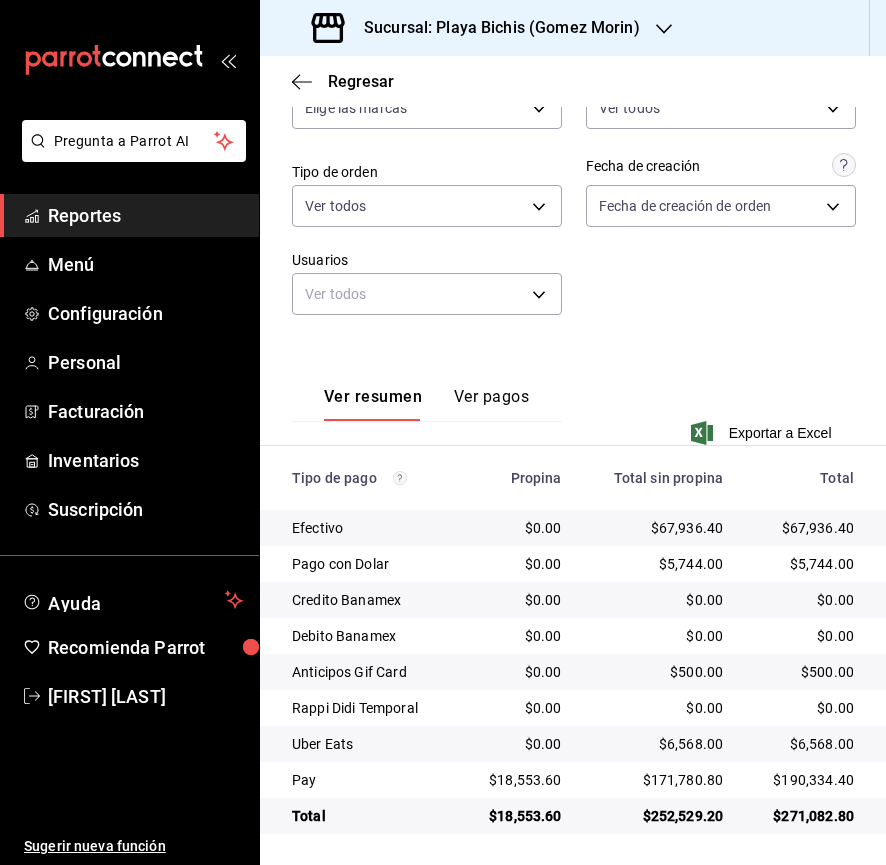 scroll, scrollTop: 217, scrollLeft: 0, axis: vertical 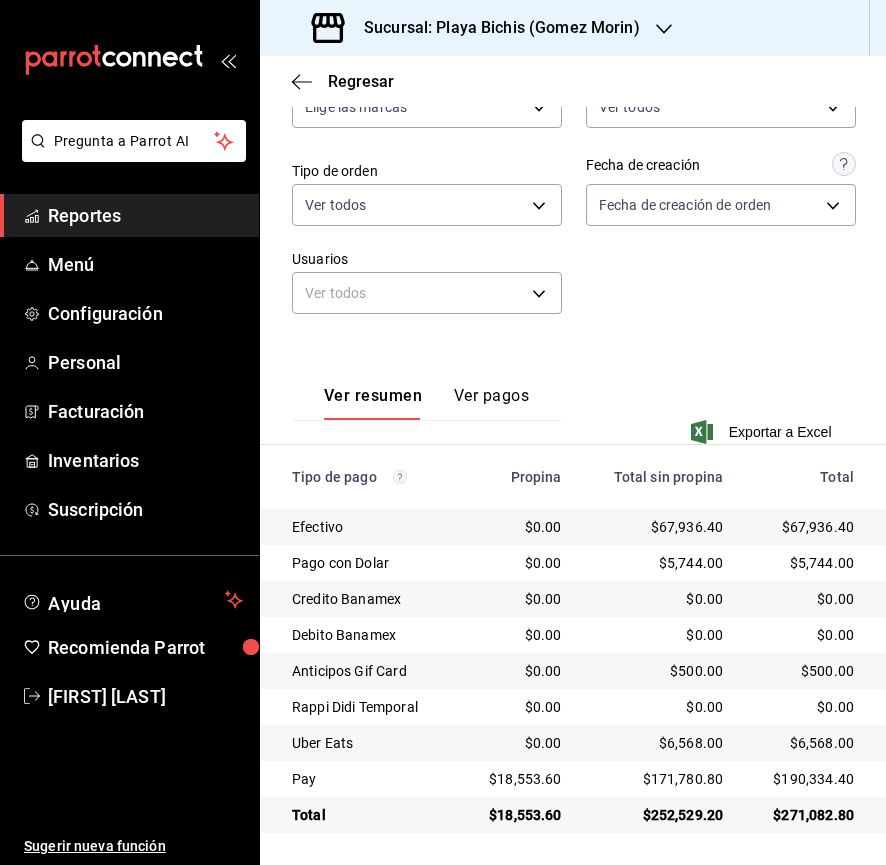 click 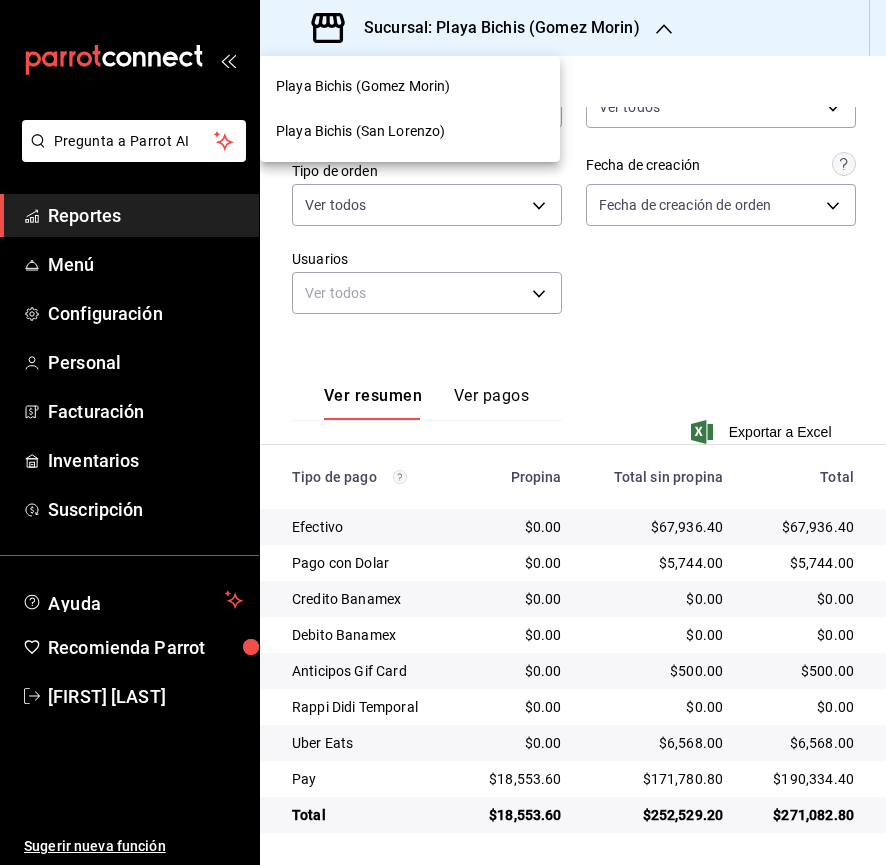 click at bounding box center (443, 432) 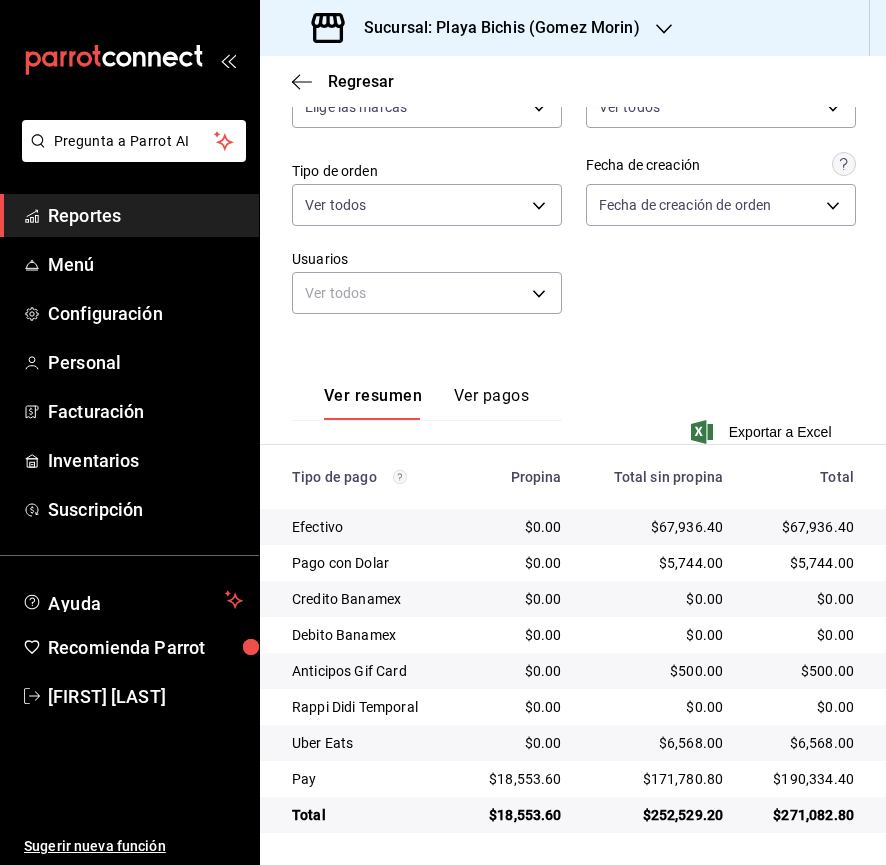 click 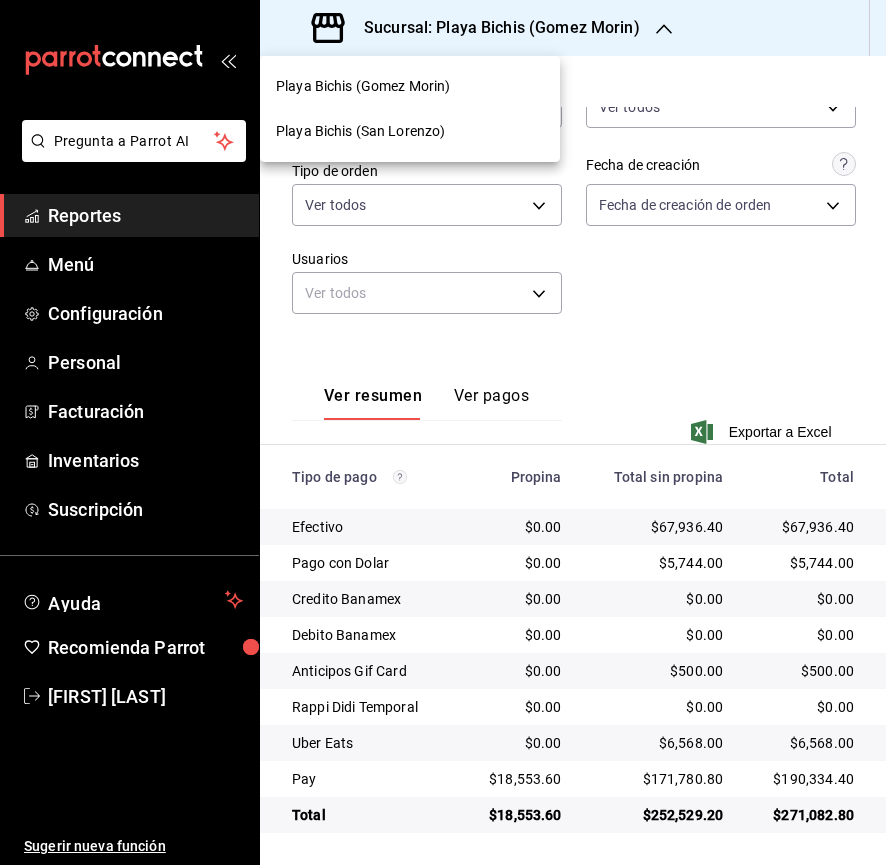 click on "Playa Bichis (San Lorenzo)" at bounding box center (360, 131) 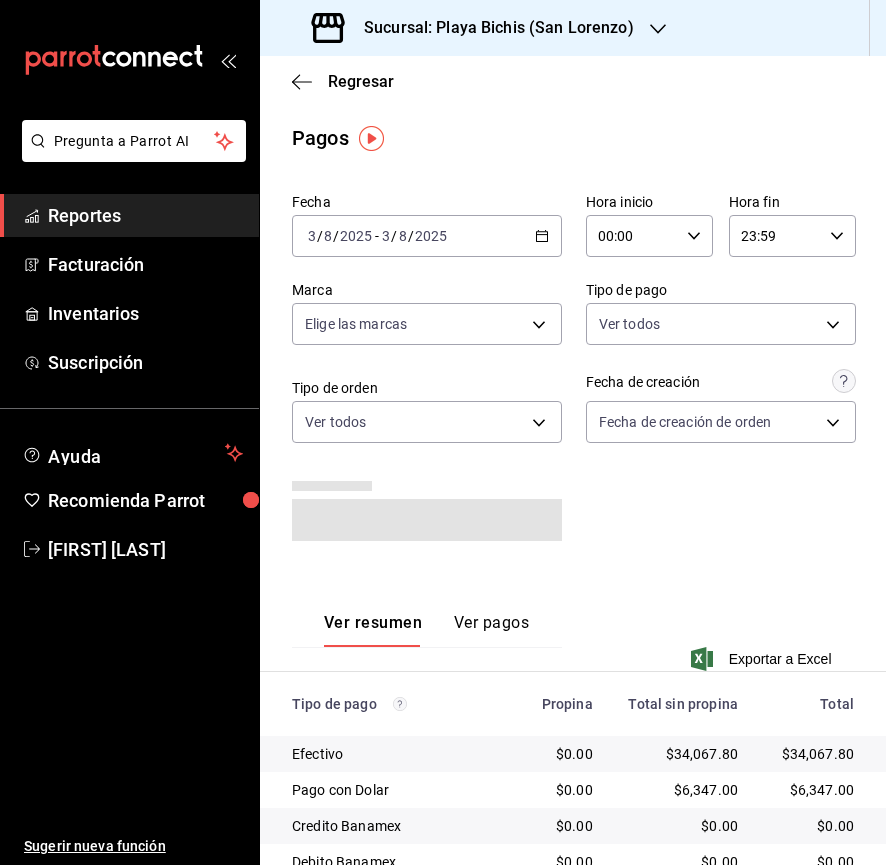 click 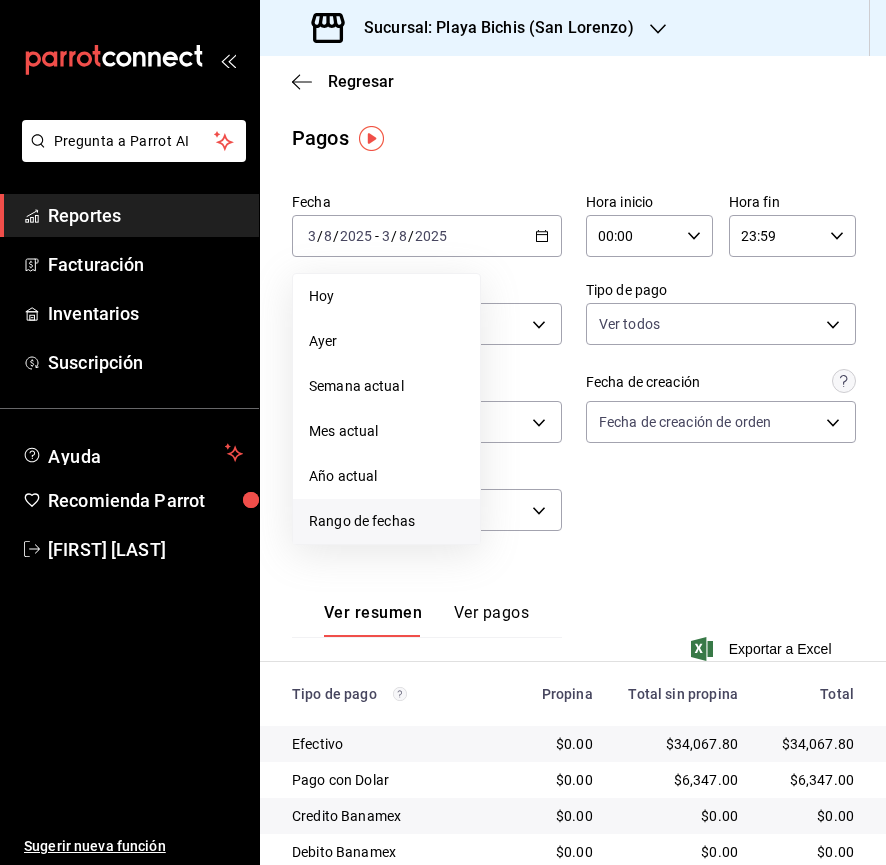 click on "Rango de fechas" at bounding box center [386, 521] 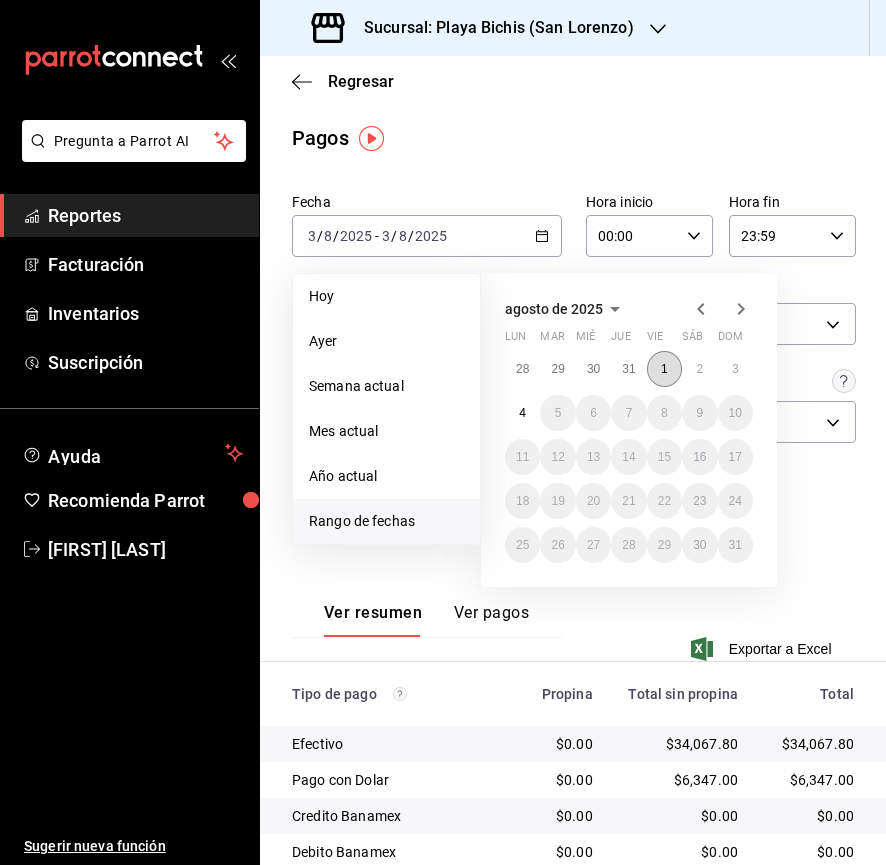 click on "1" at bounding box center (664, 369) 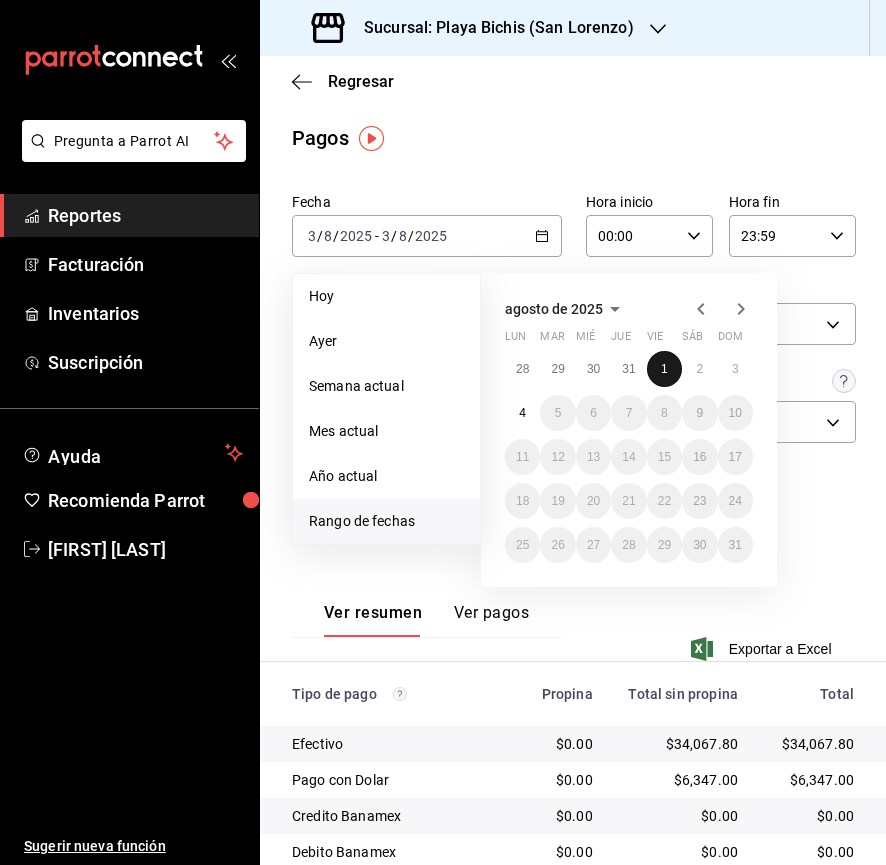 click on "1" at bounding box center [664, 369] 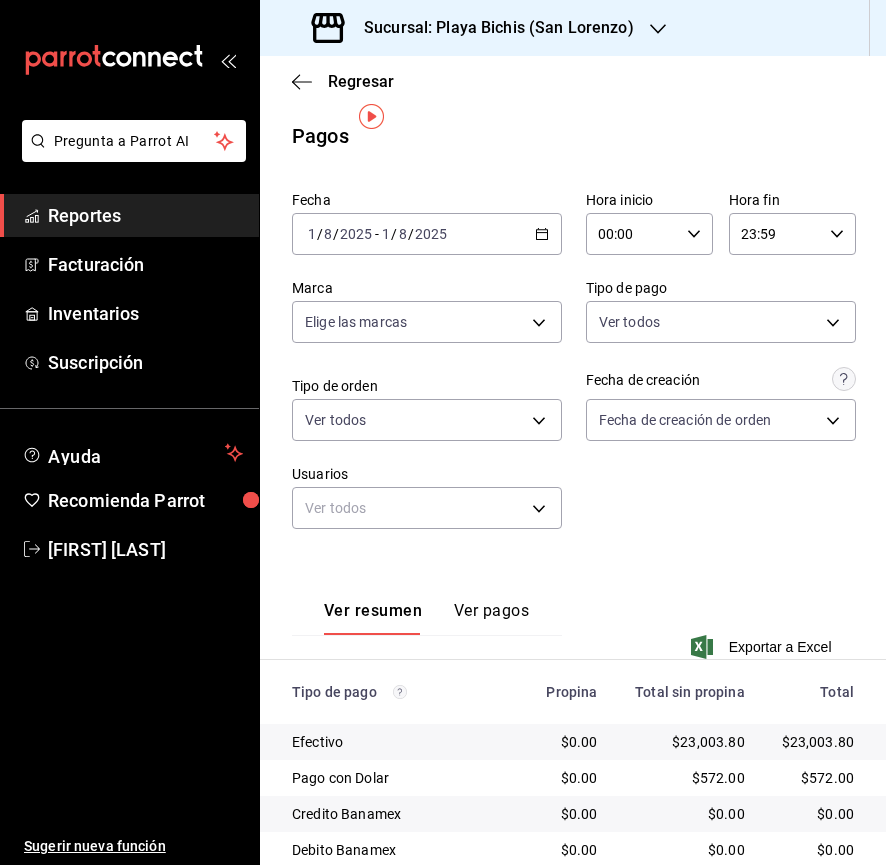 scroll, scrollTop: 0, scrollLeft: 0, axis: both 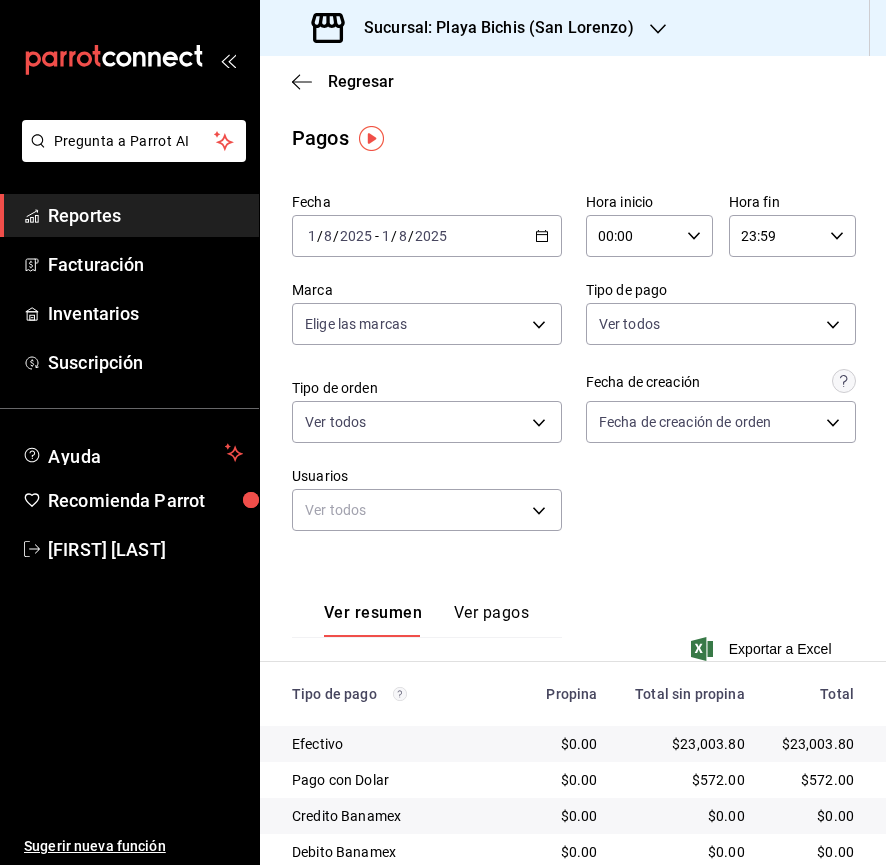 click 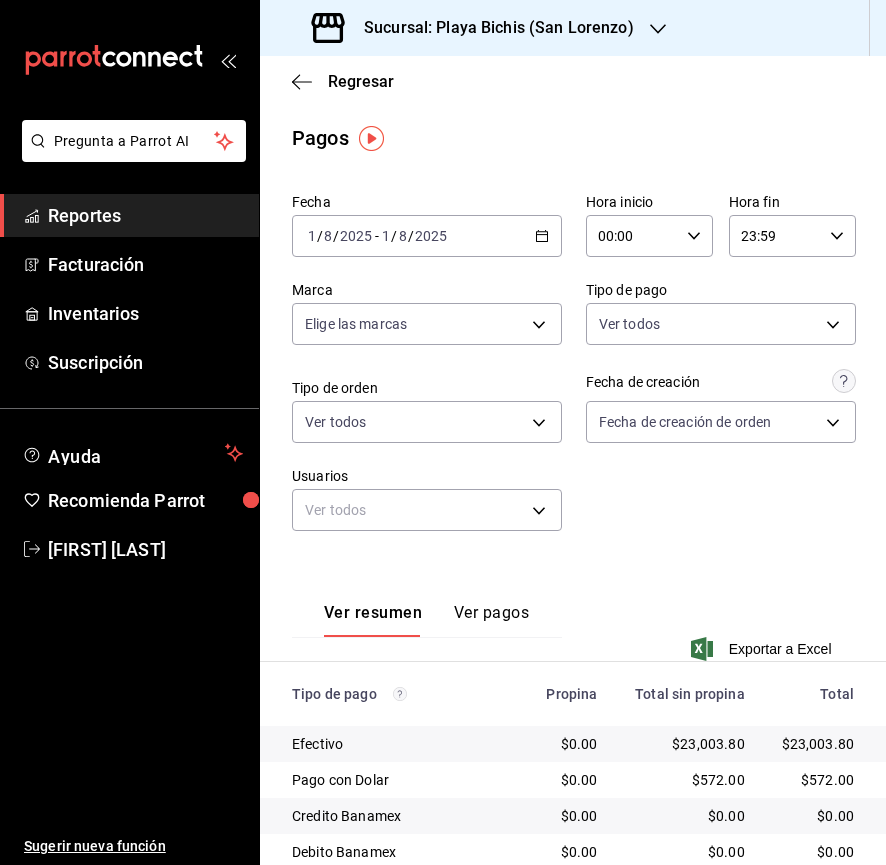 click 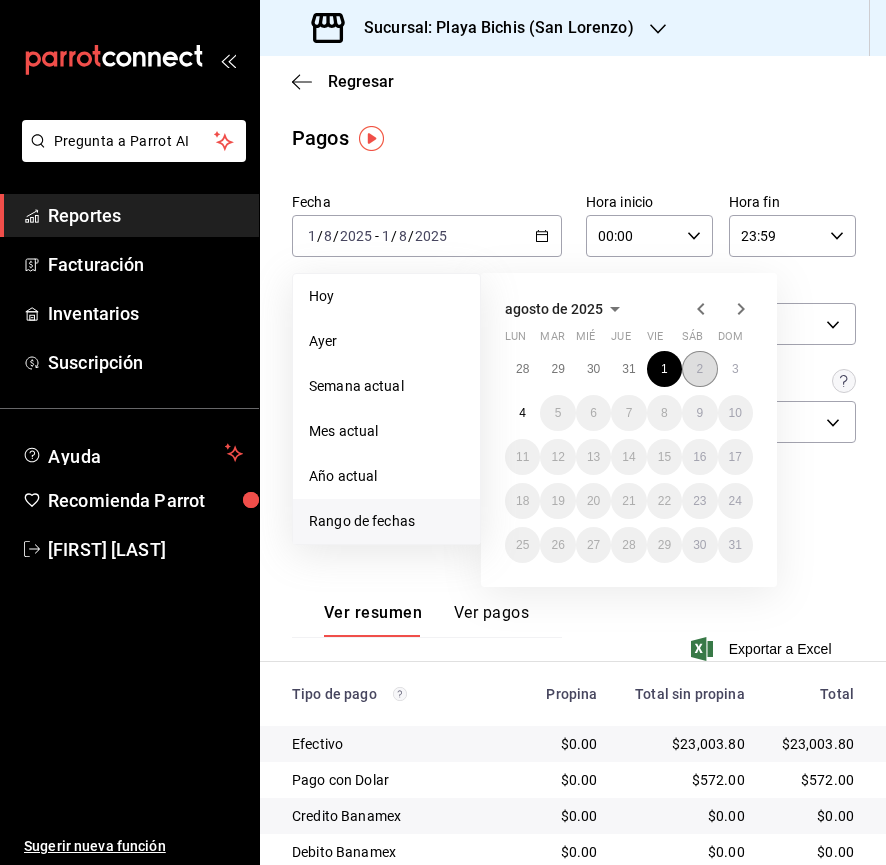 click on "2" at bounding box center (699, 369) 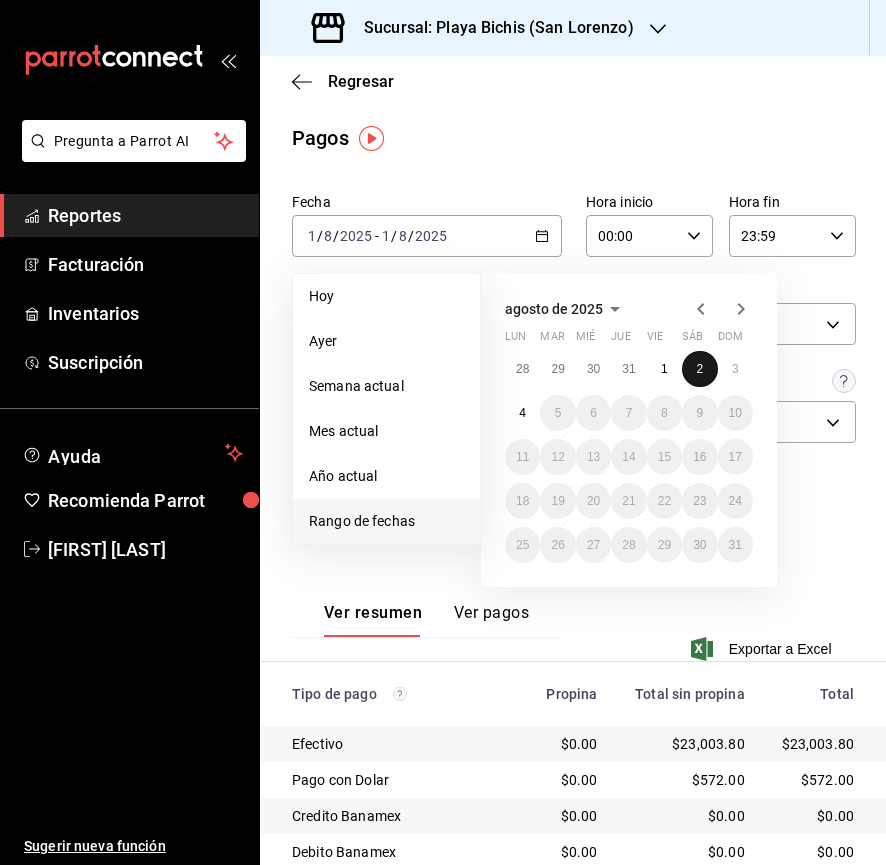 click on "2" at bounding box center [699, 369] 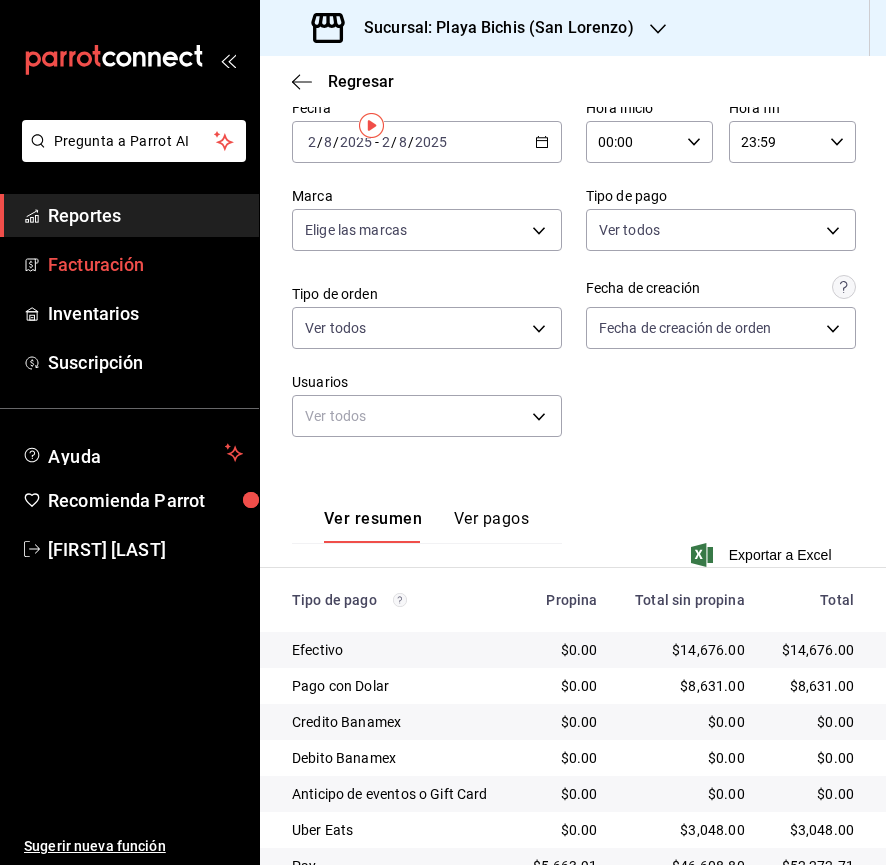 scroll, scrollTop: 0, scrollLeft: 0, axis: both 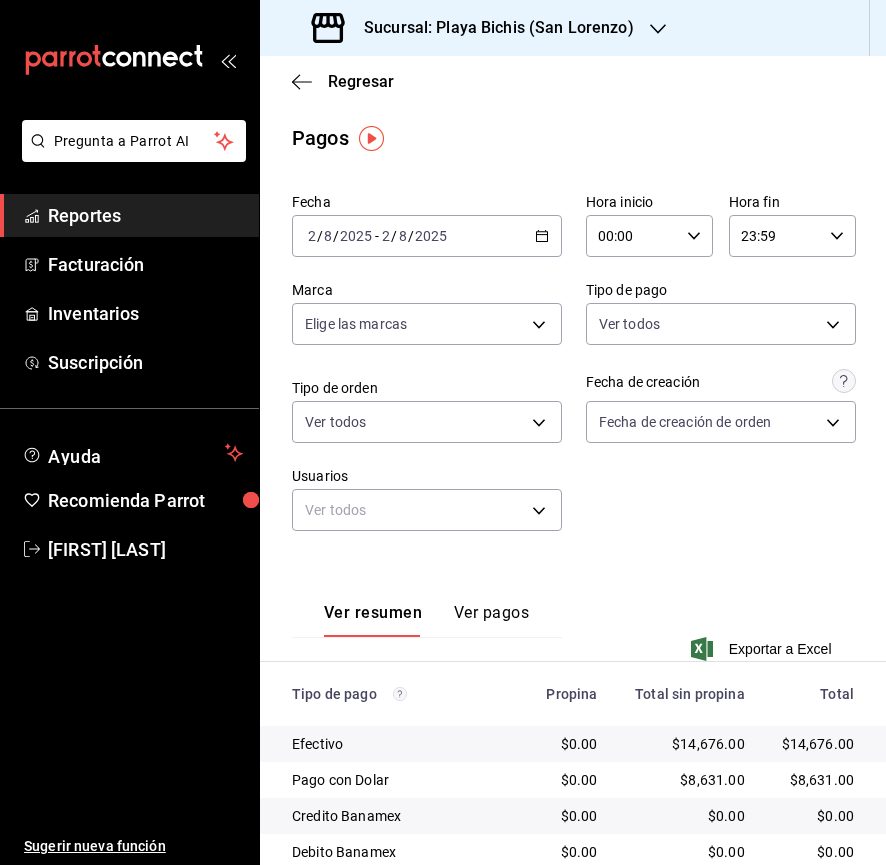 click 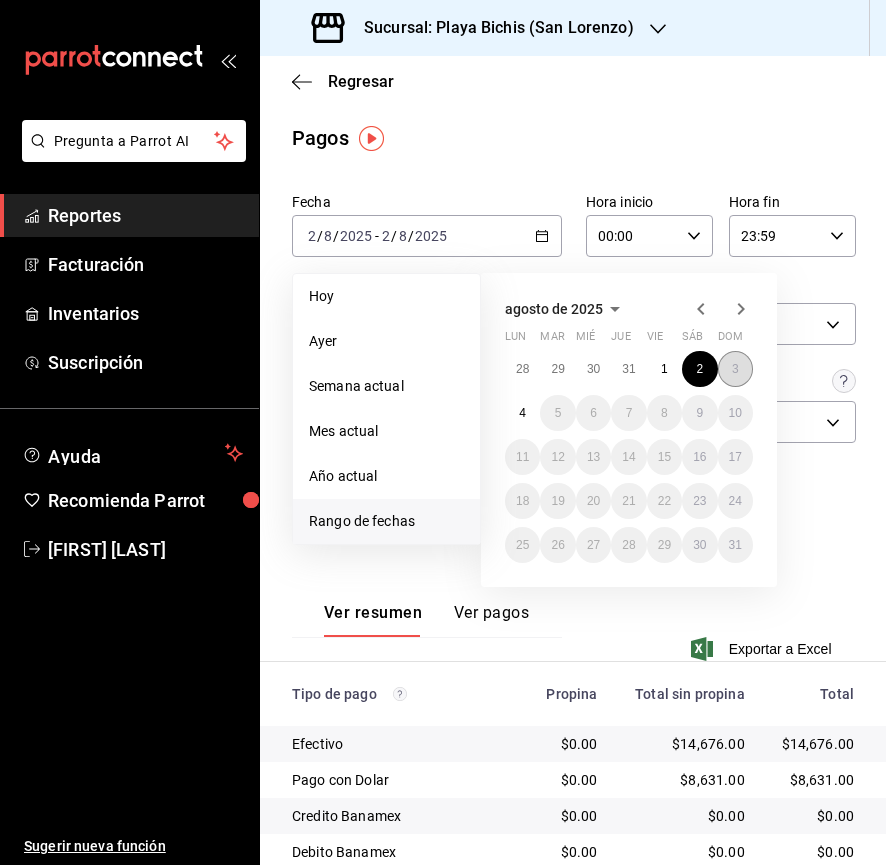 click on "3" at bounding box center [735, 369] 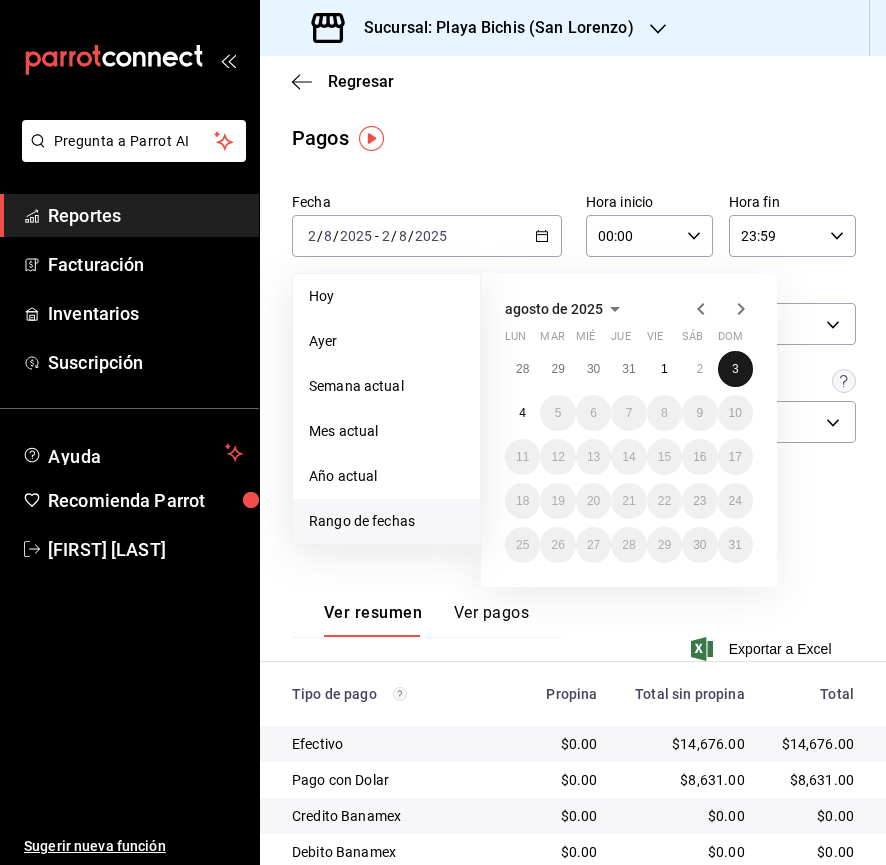 click on "3" at bounding box center (735, 369) 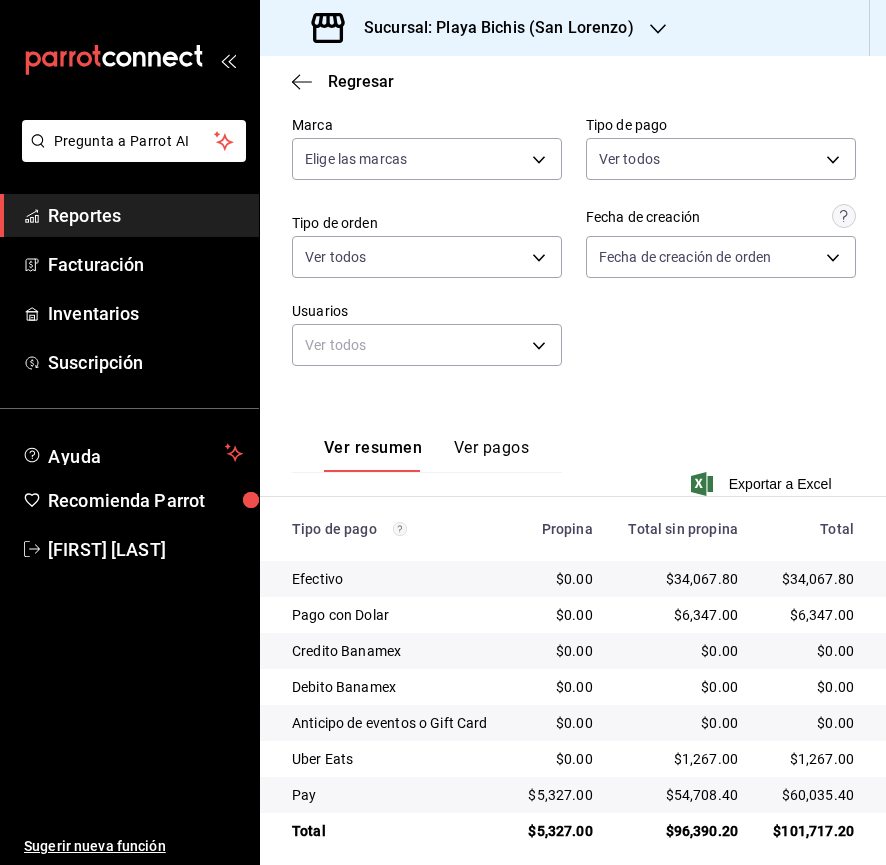 scroll, scrollTop: 181, scrollLeft: 0, axis: vertical 